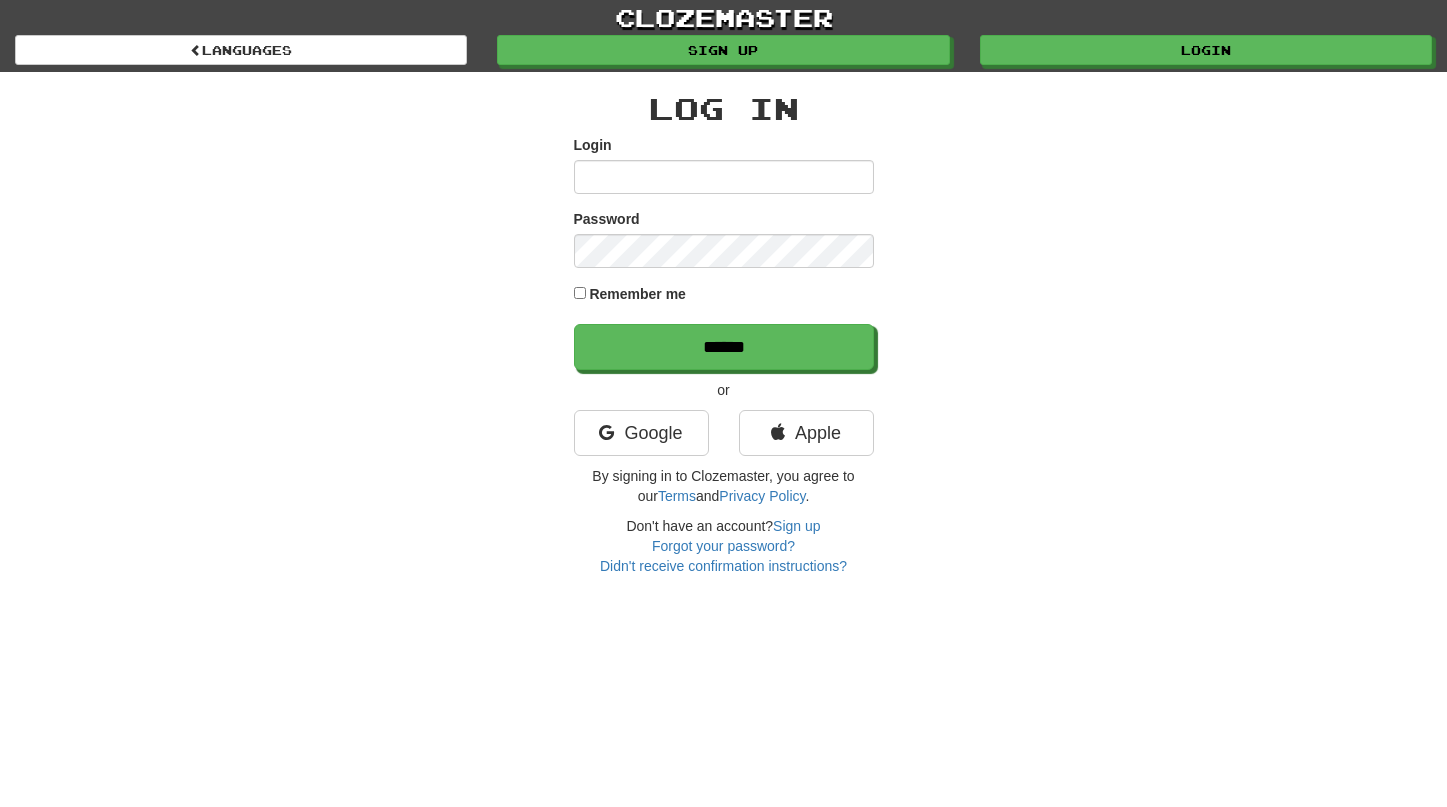 scroll, scrollTop: 0, scrollLeft: 0, axis: both 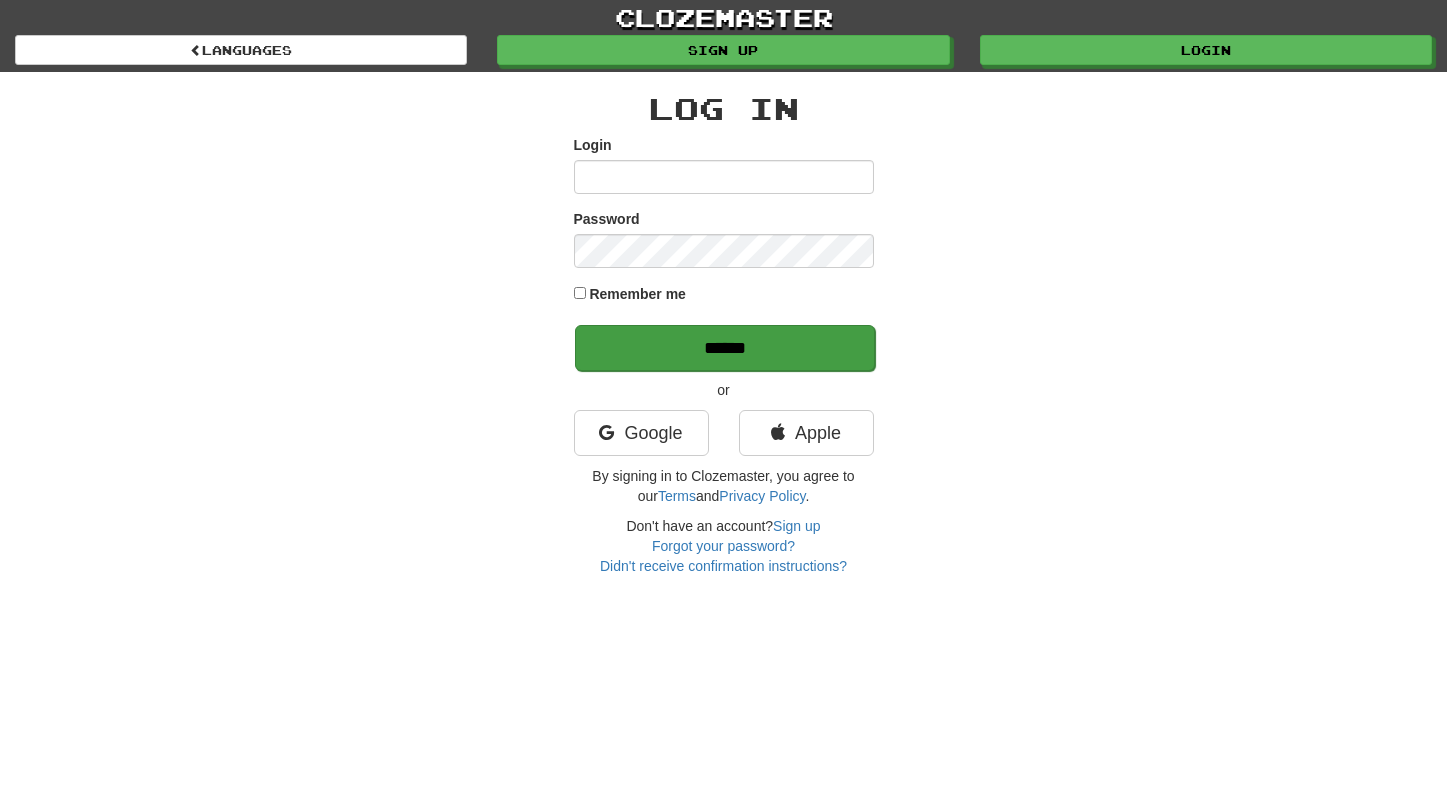 click on "******" at bounding box center [725, 348] 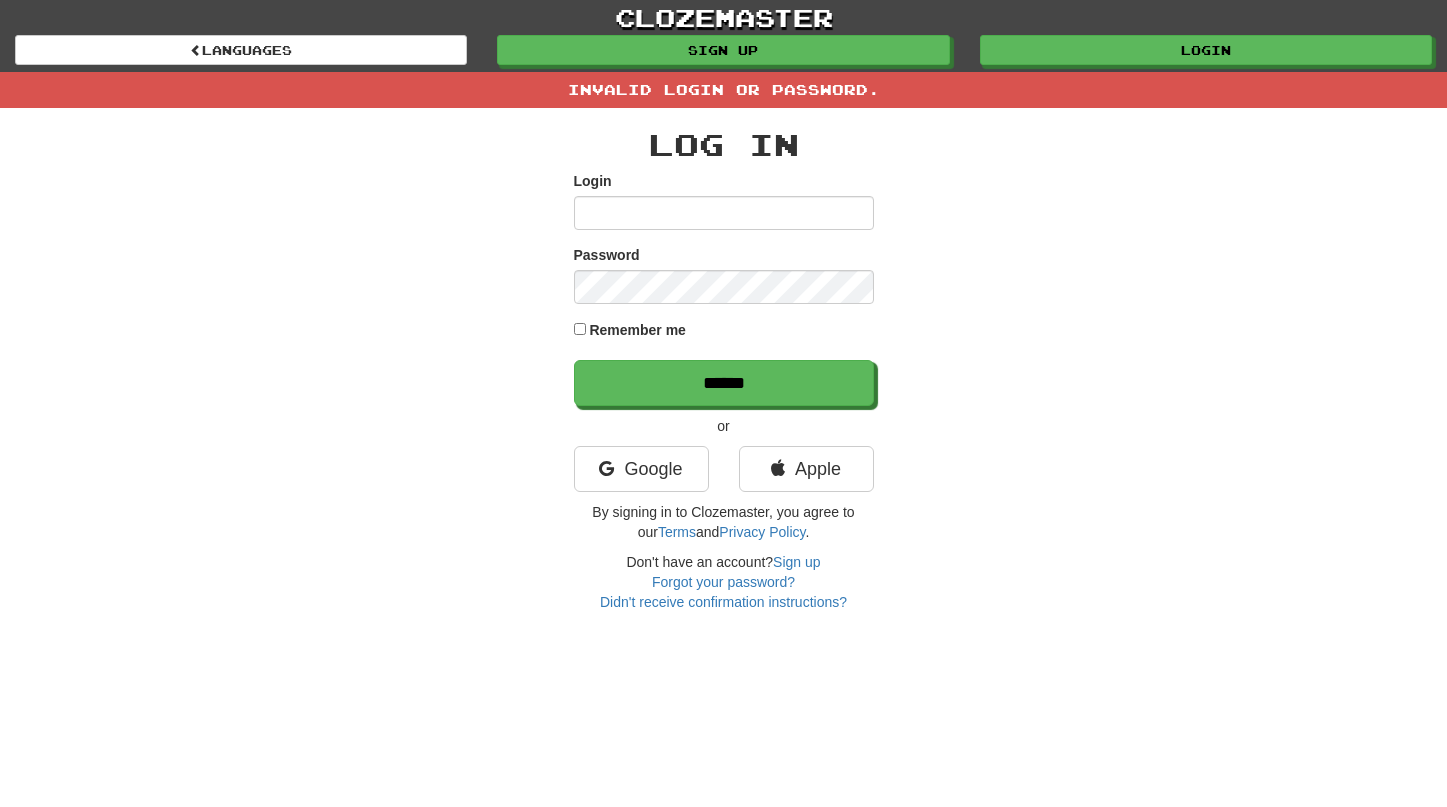 scroll, scrollTop: 0, scrollLeft: 0, axis: both 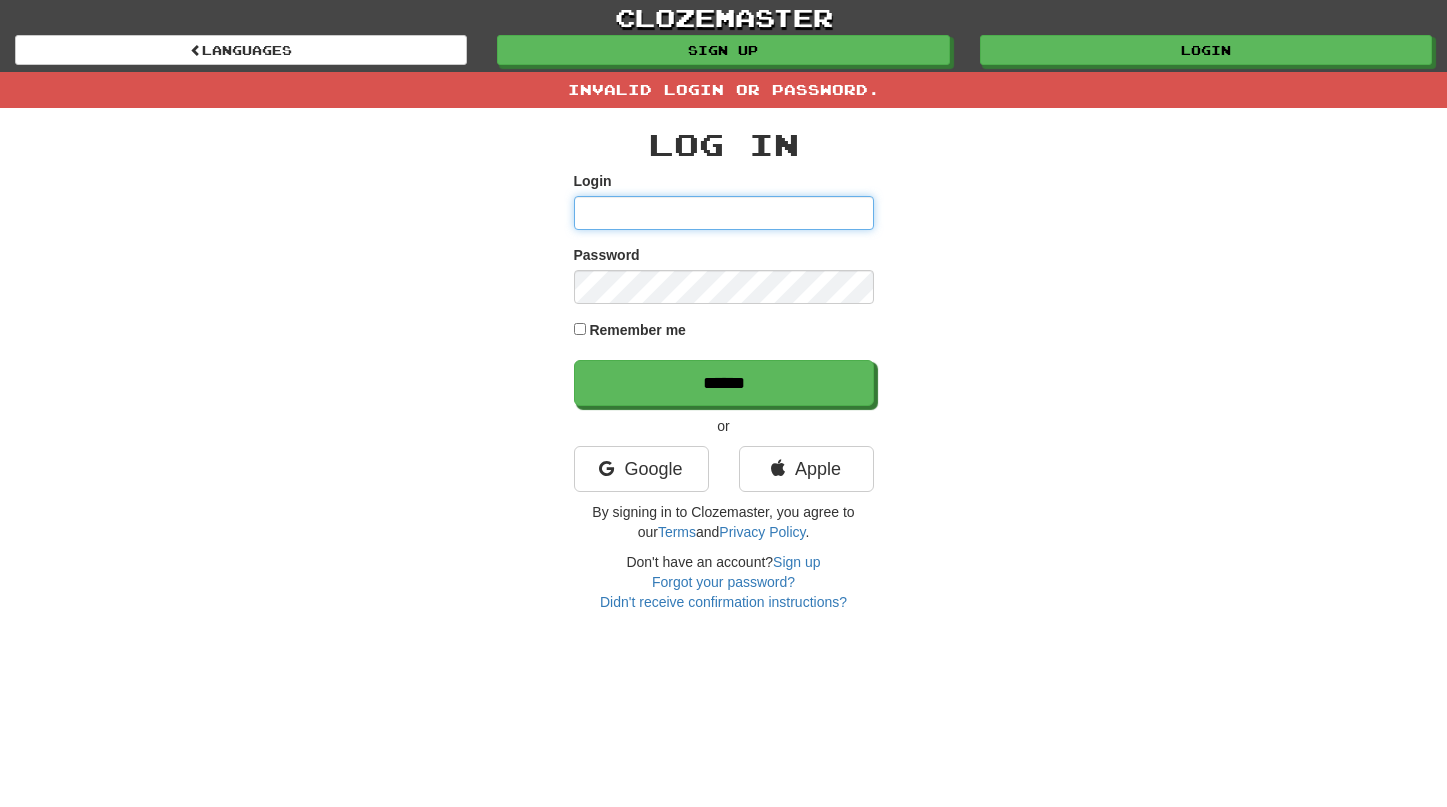 type on "*******" 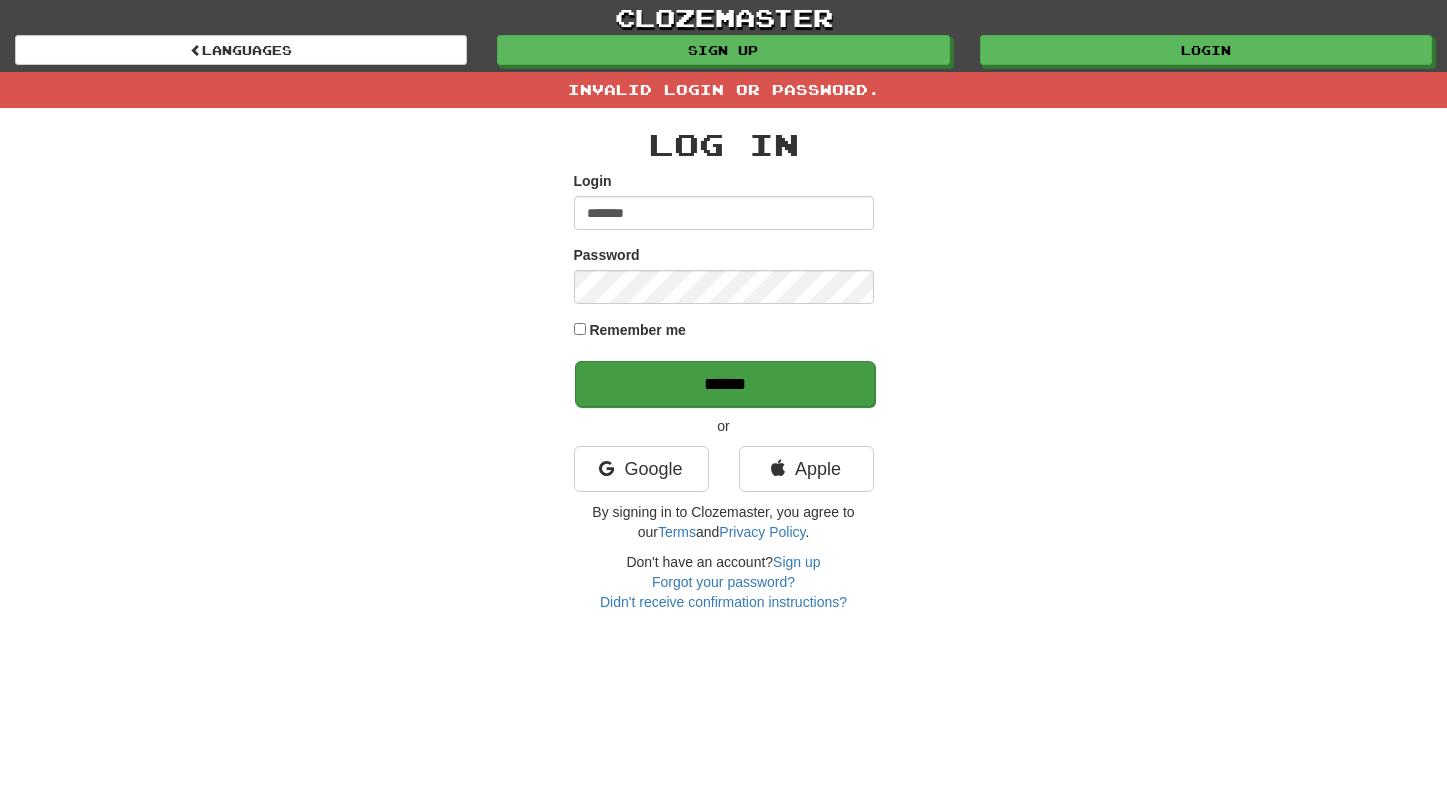click on "******" at bounding box center [725, 384] 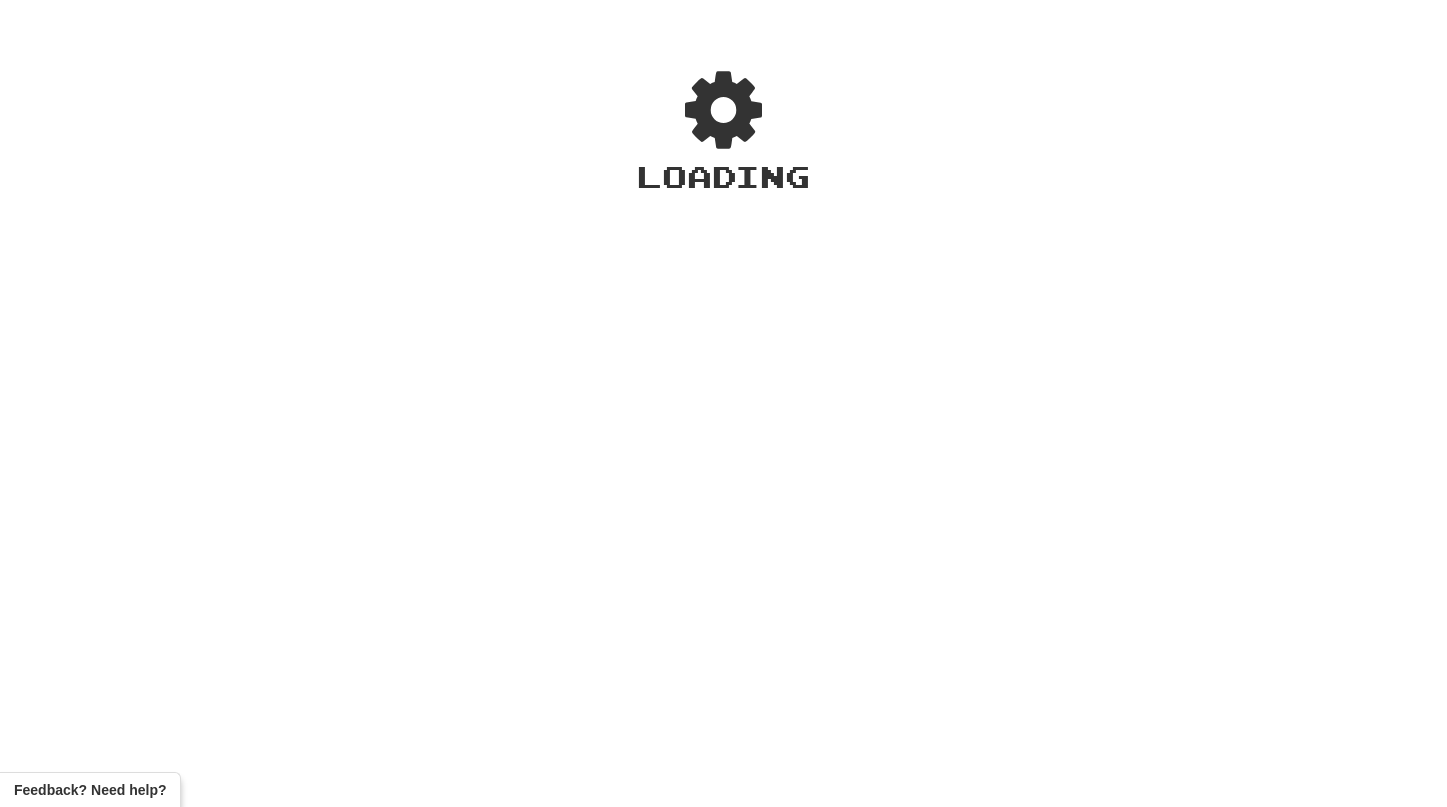scroll, scrollTop: 0, scrollLeft: 0, axis: both 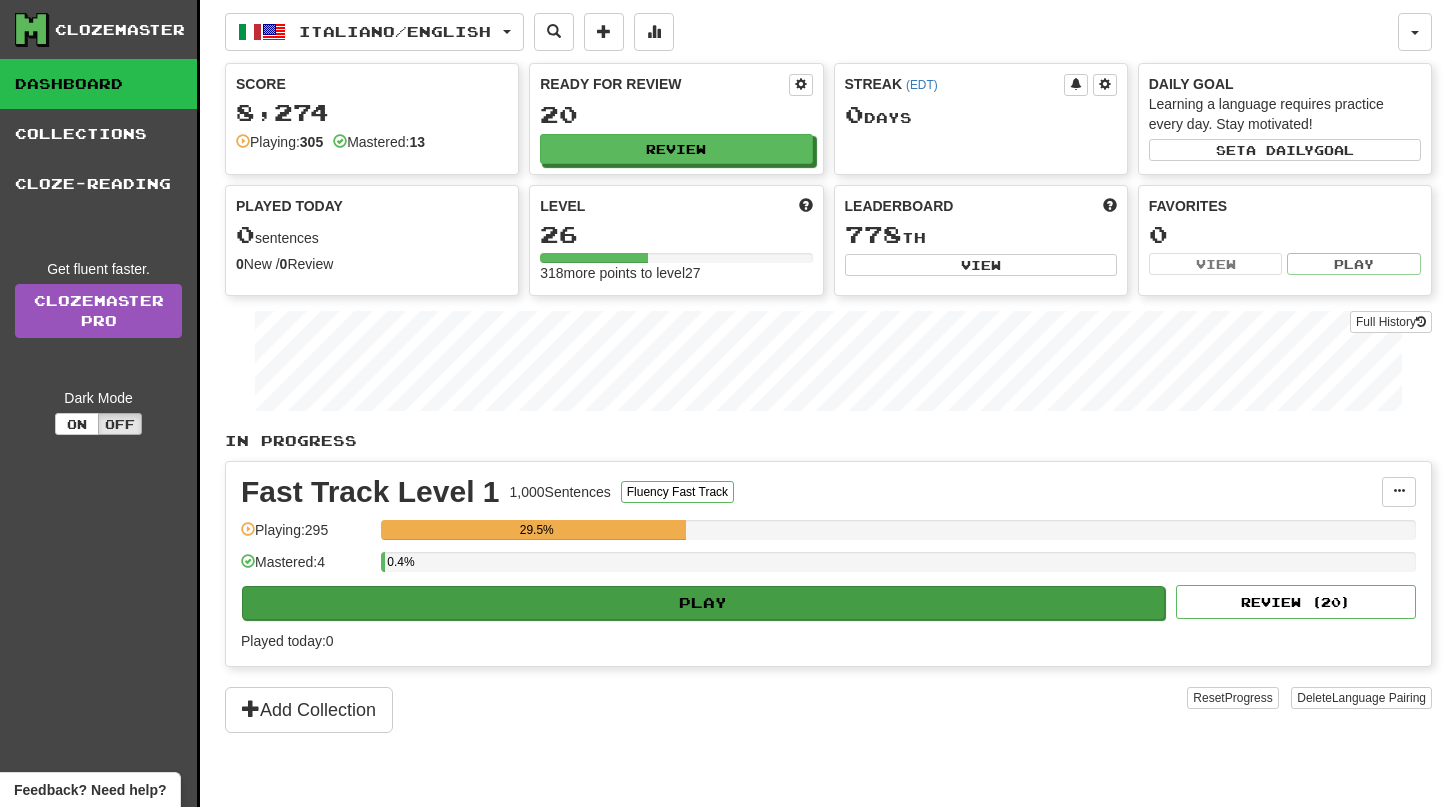 click on "Play" at bounding box center (703, 603) 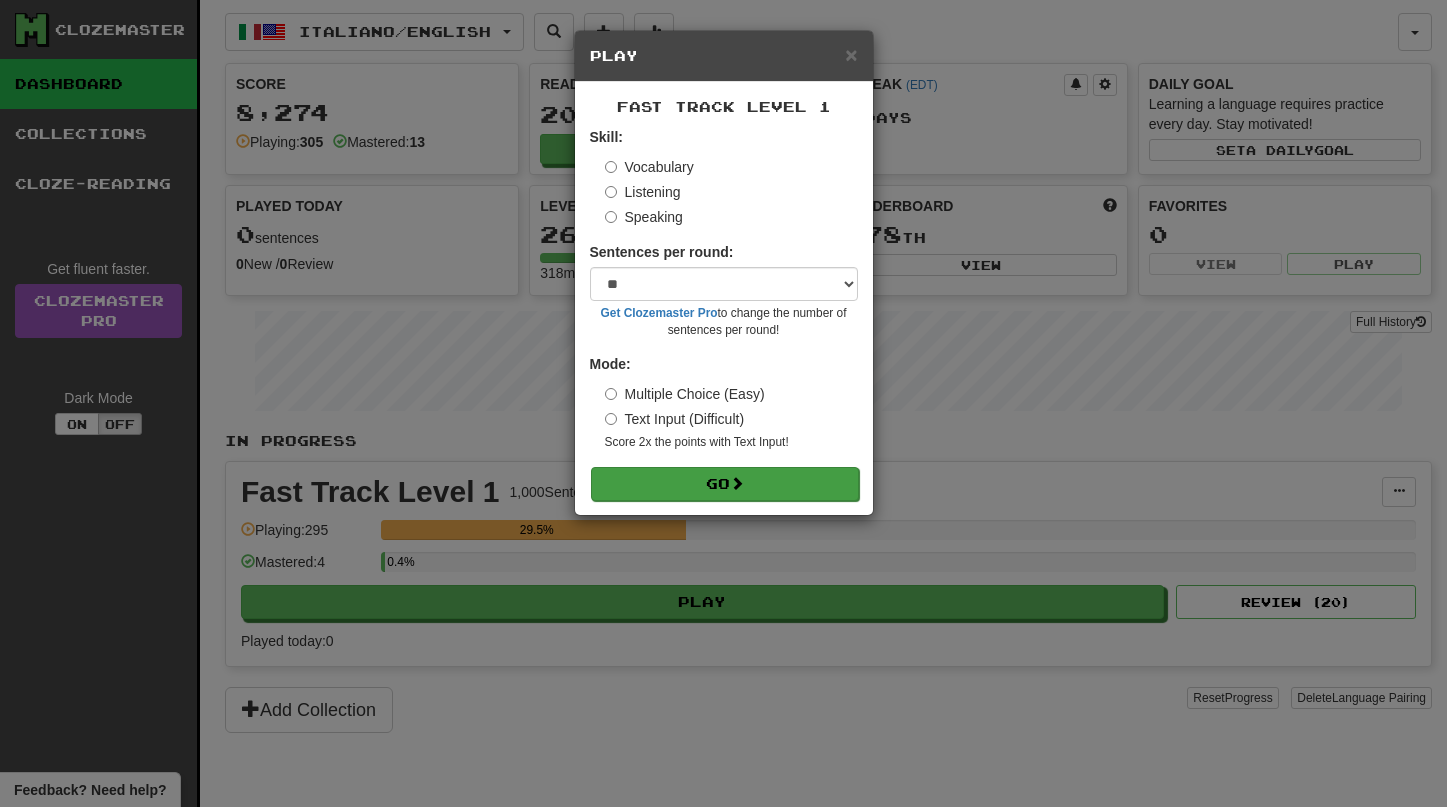 click on "Go" at bounding box center (725, 484) 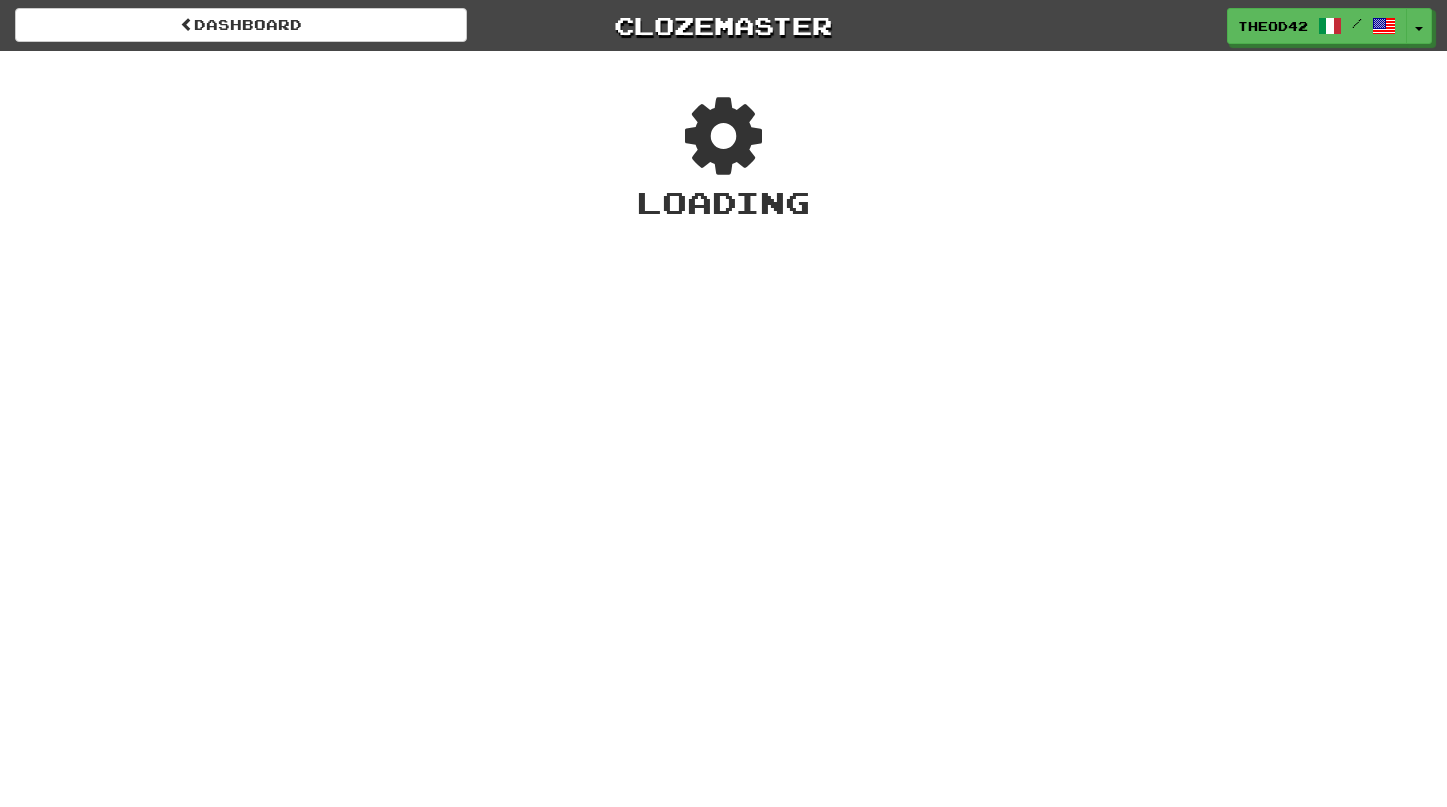 scroll, scrollTop: 0, scrollLeft: 0, axis: both 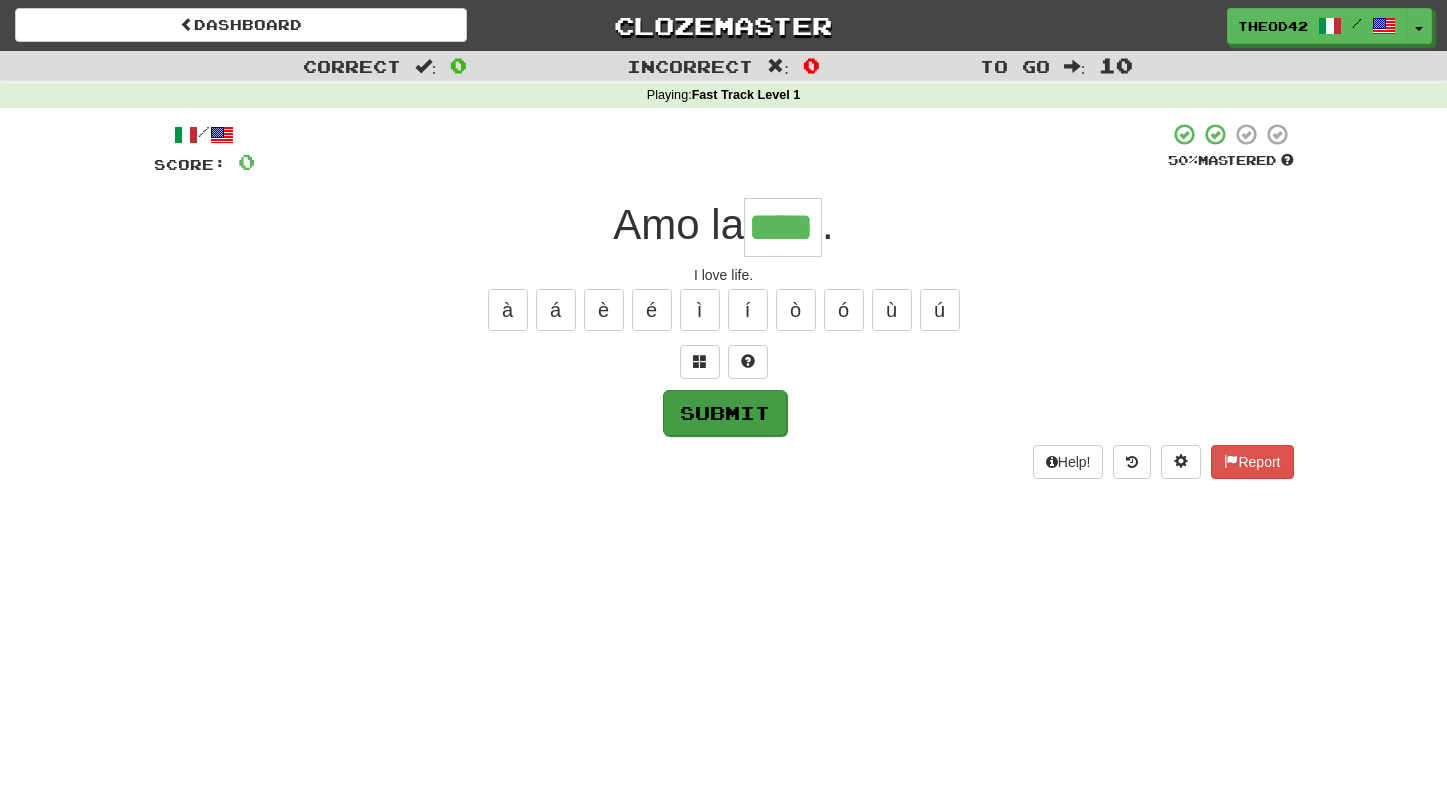 type on "****" 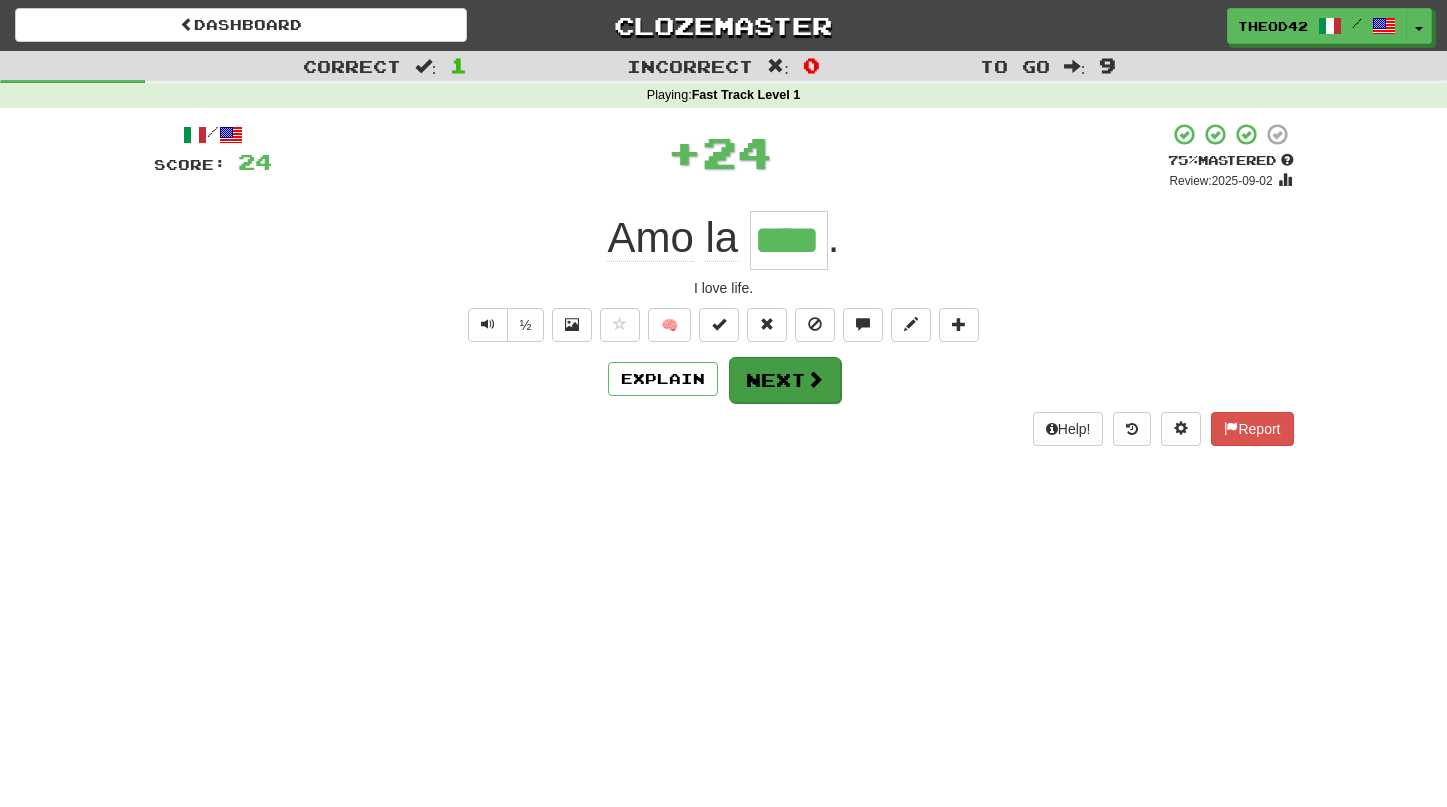 click on "Next" at bounding box center (785, 380) 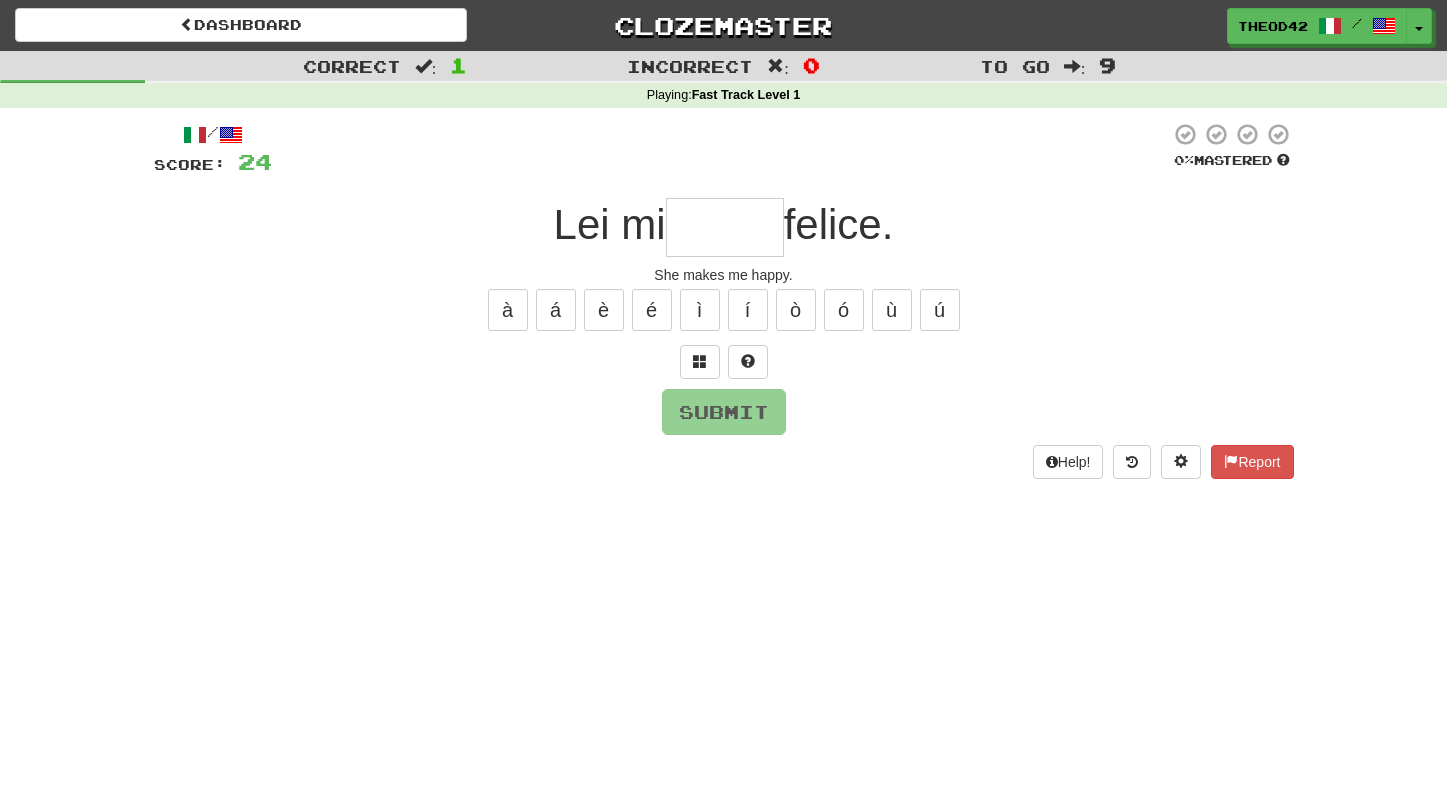 type on "*" 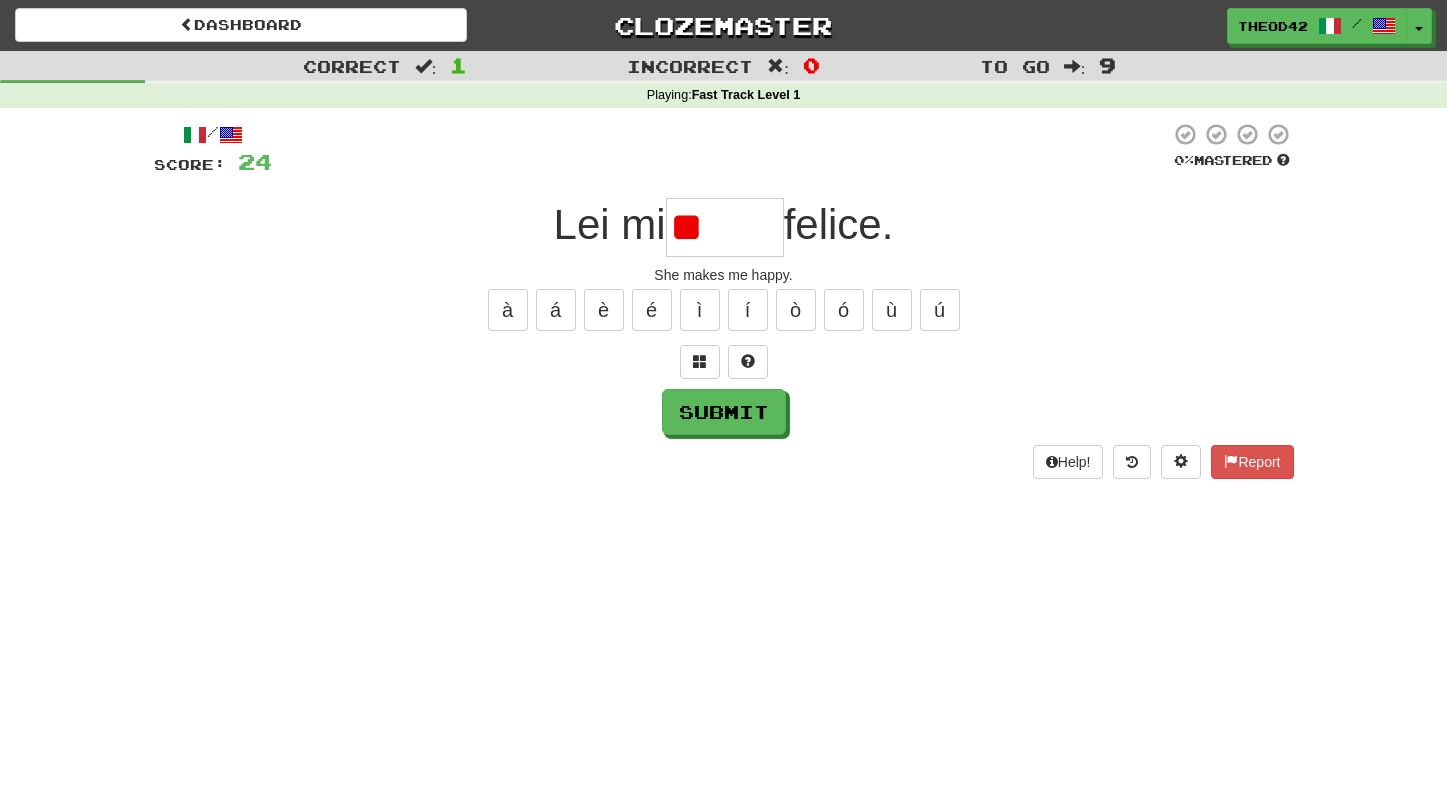 type on "*" 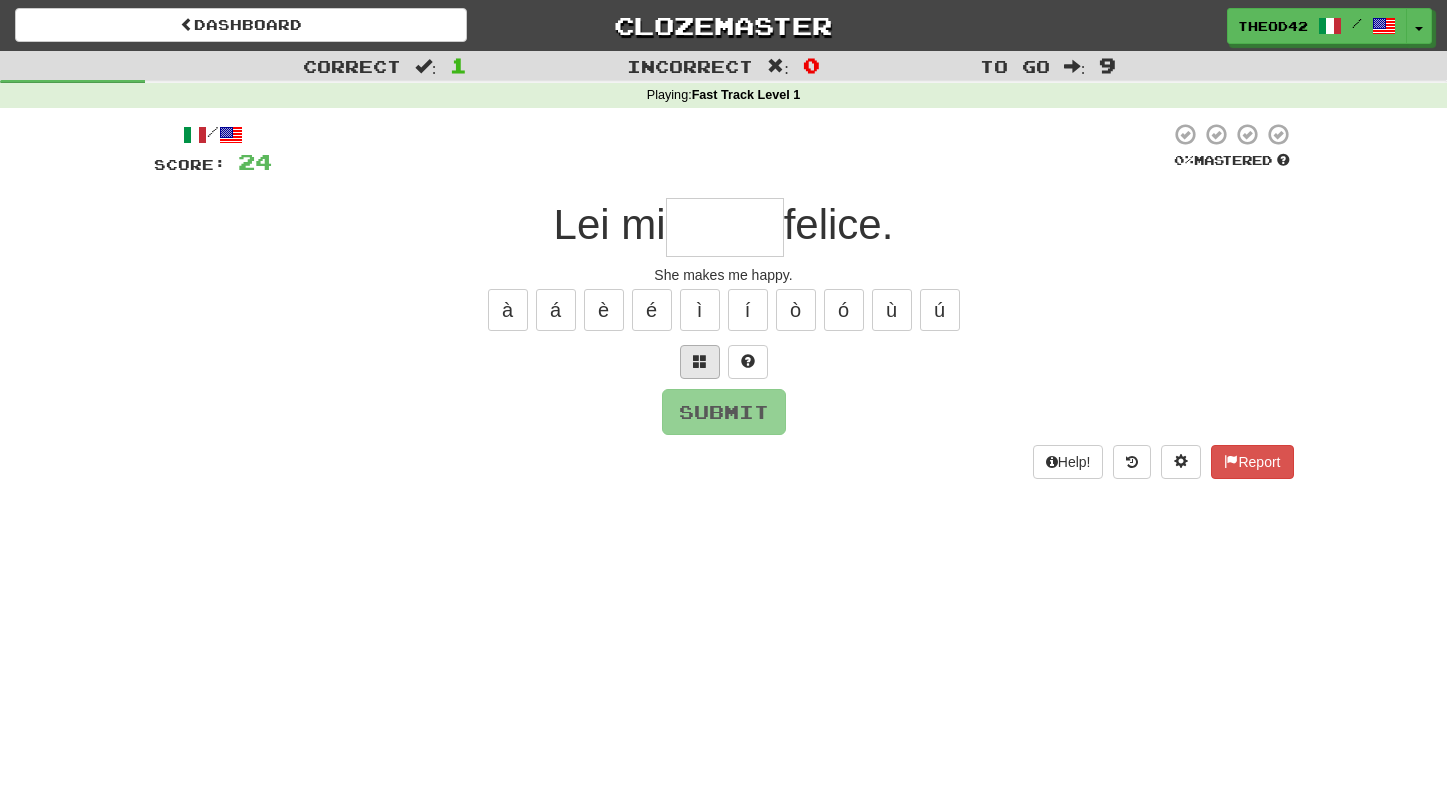 type on "*" 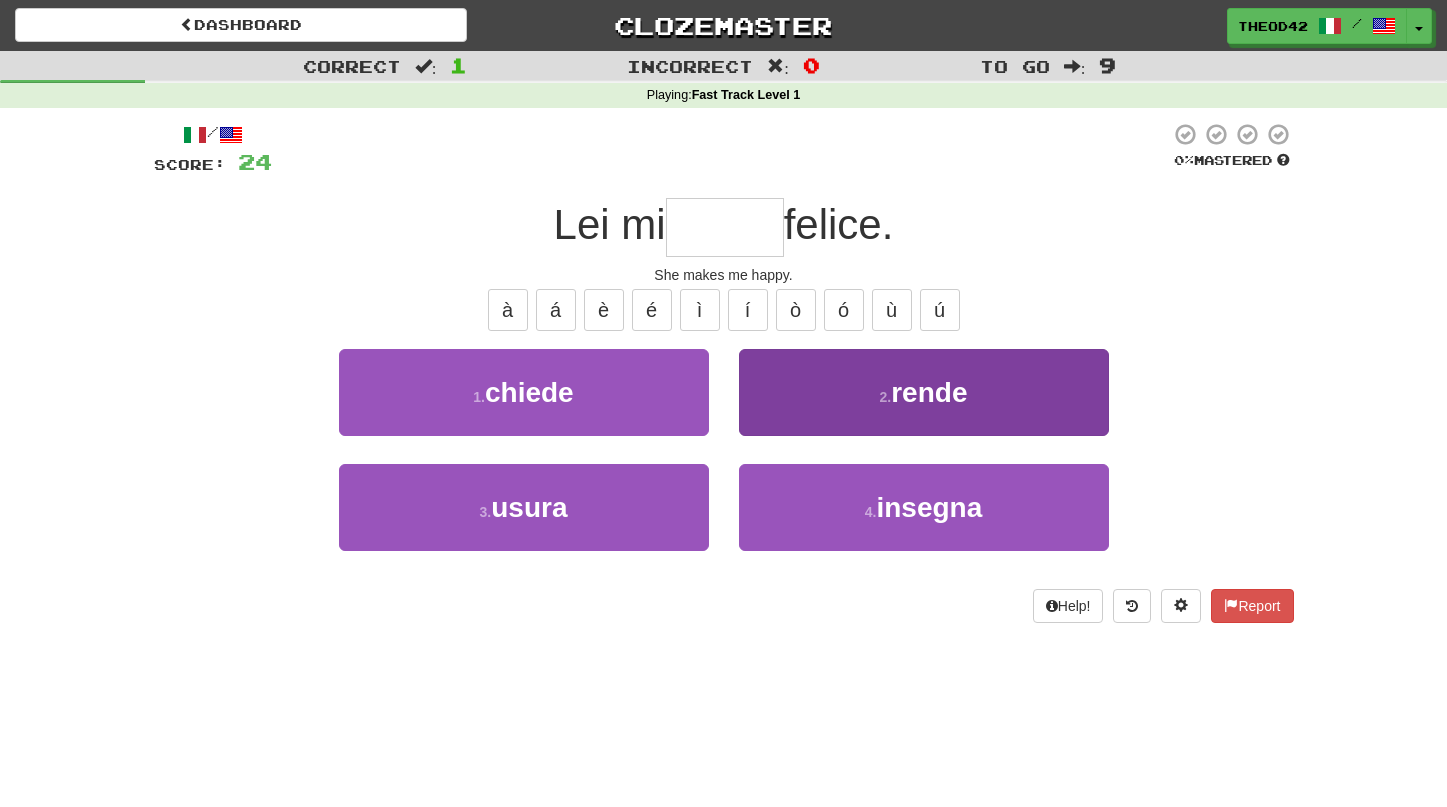 click on "rende" at bounding box center [929, 392] 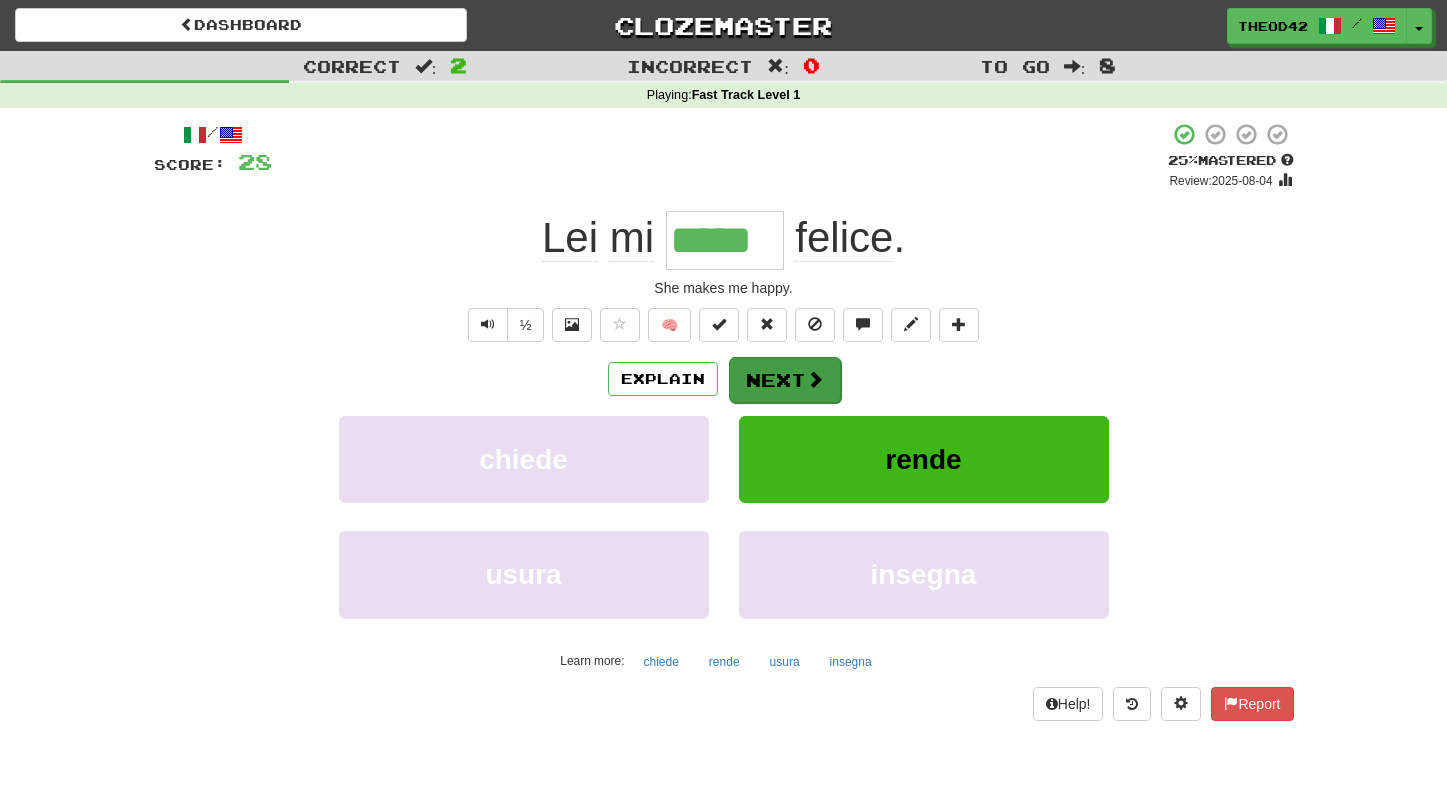 click on "Next" at bounding box center [785, 380] 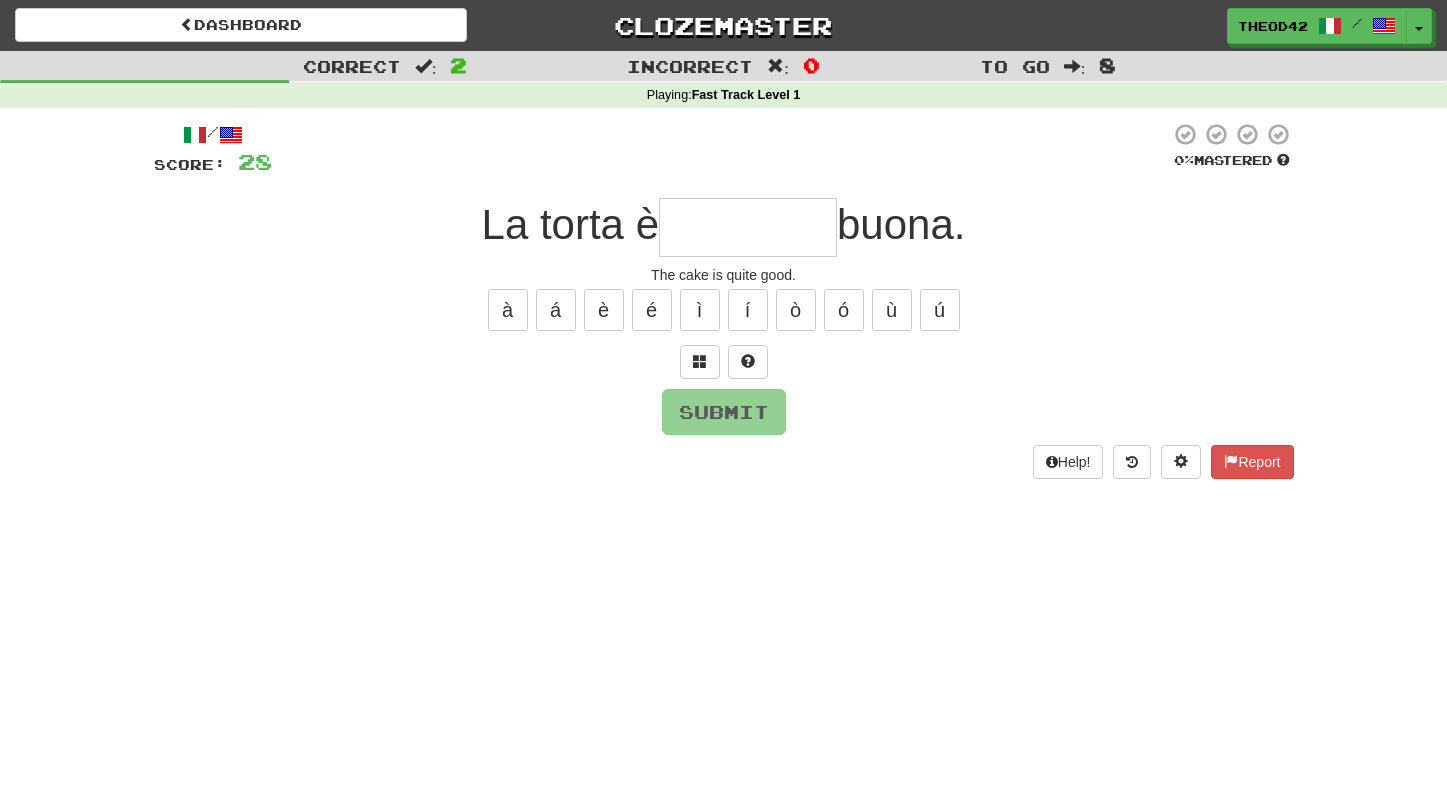 type on "*" 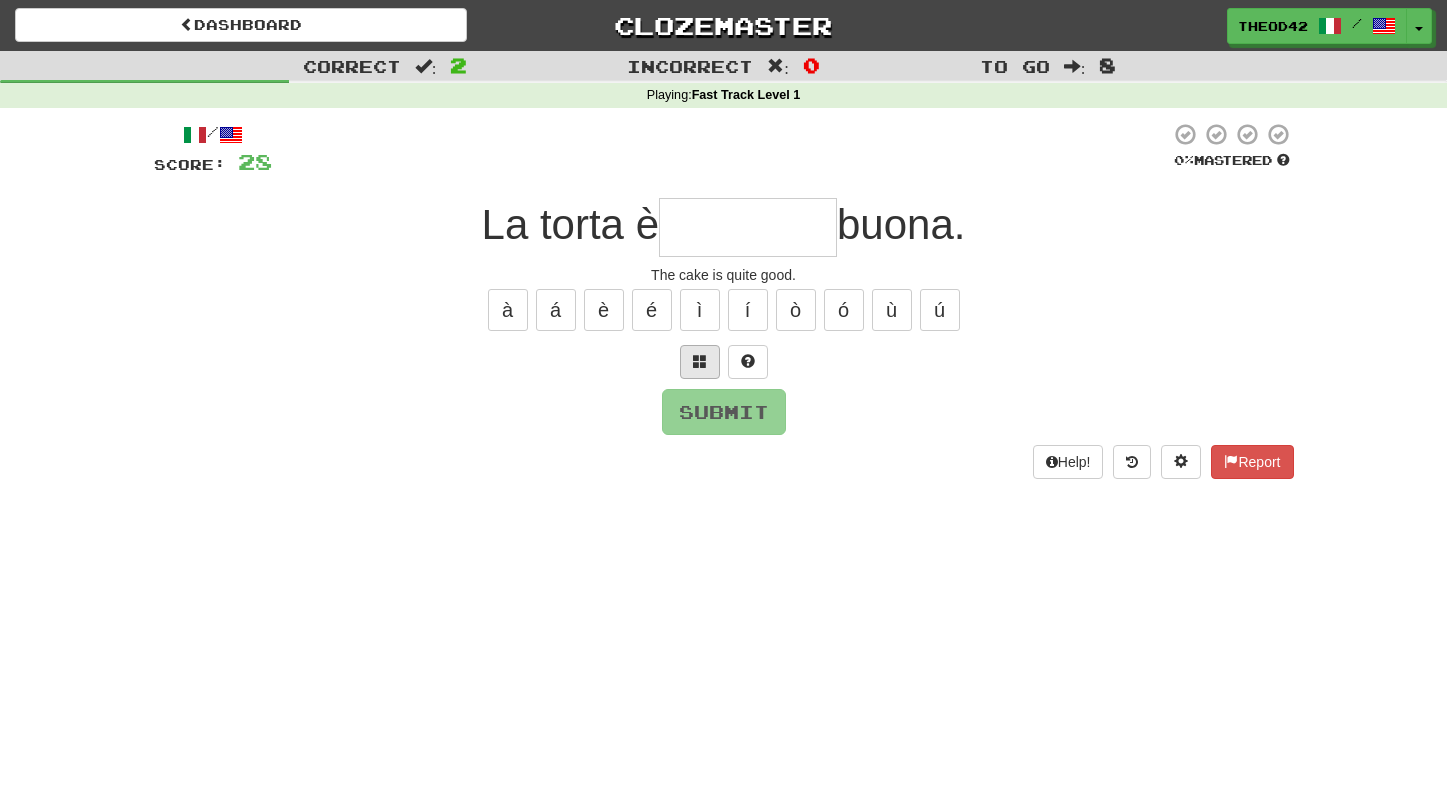 click at bounding box center (700, 361) 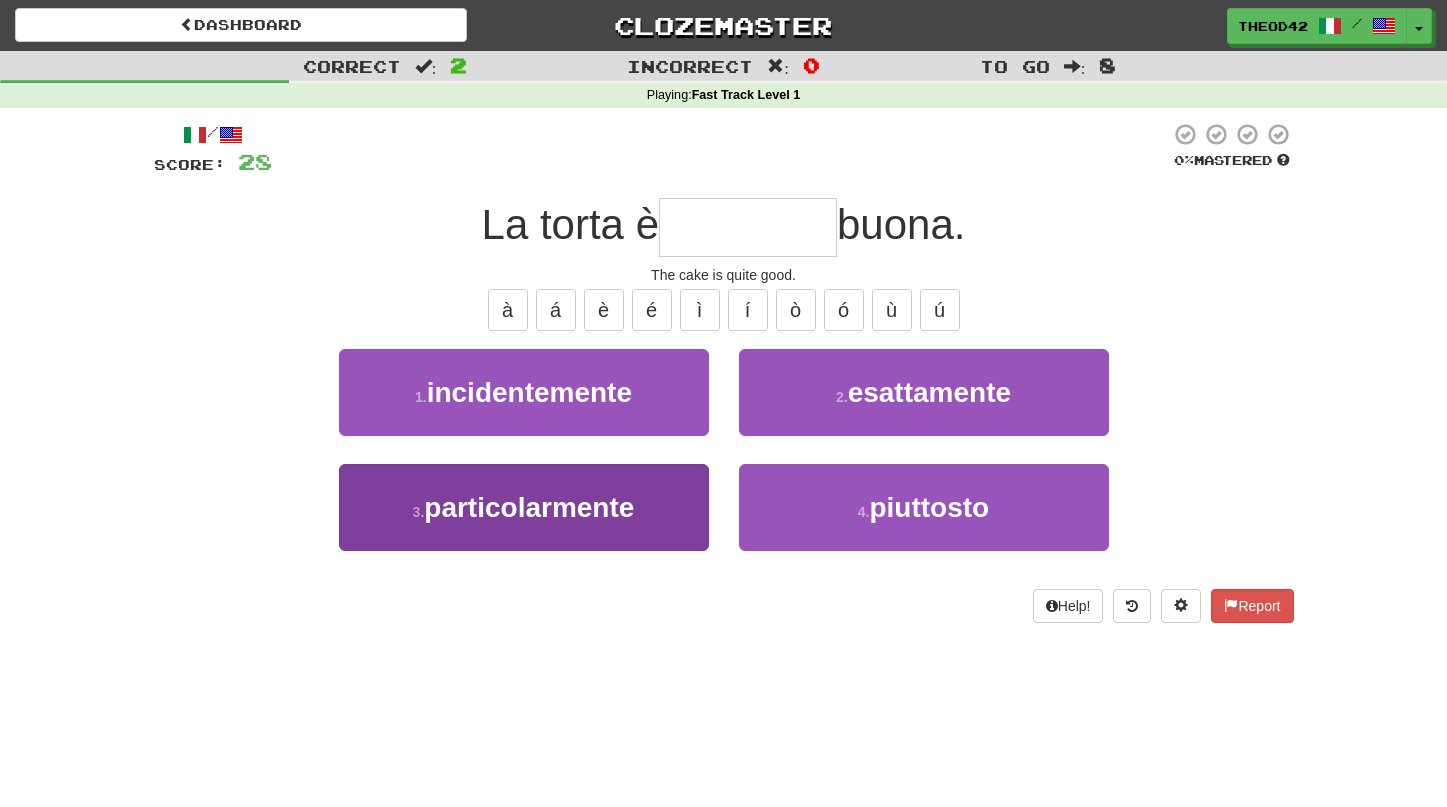 click on "particolarmente" at bounding box center [529, 507] 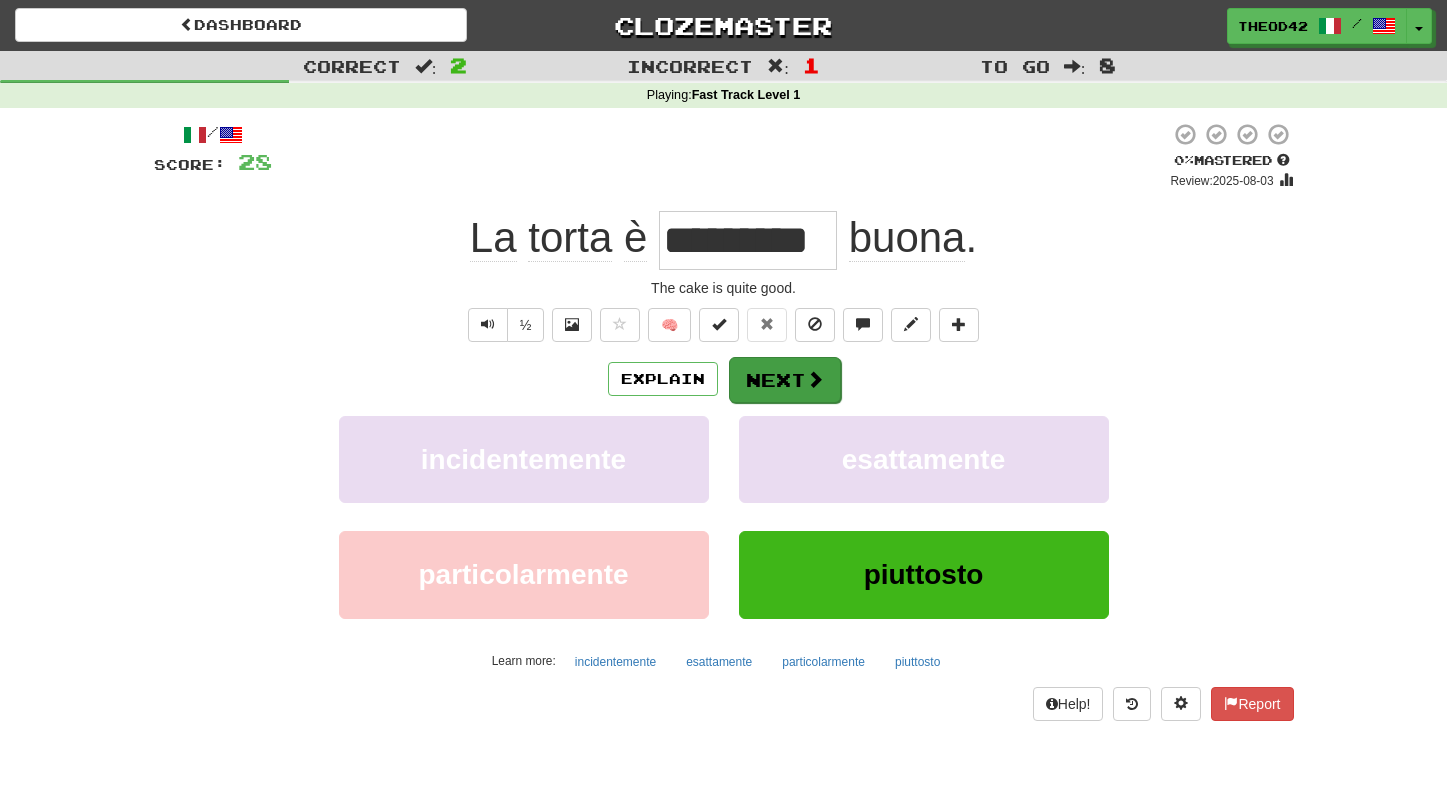 click on "Next" at bounding box center [785, 380] 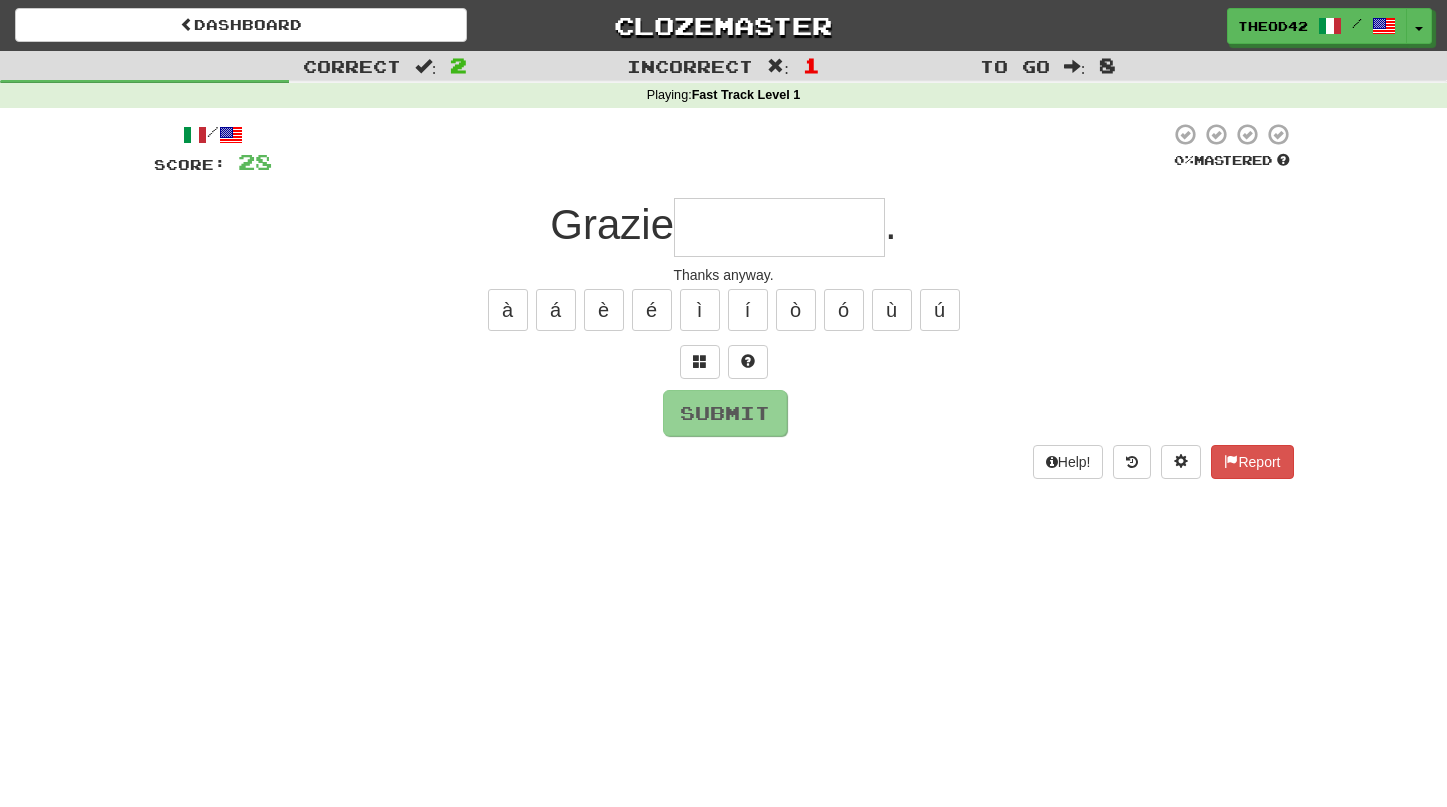 type on "*" 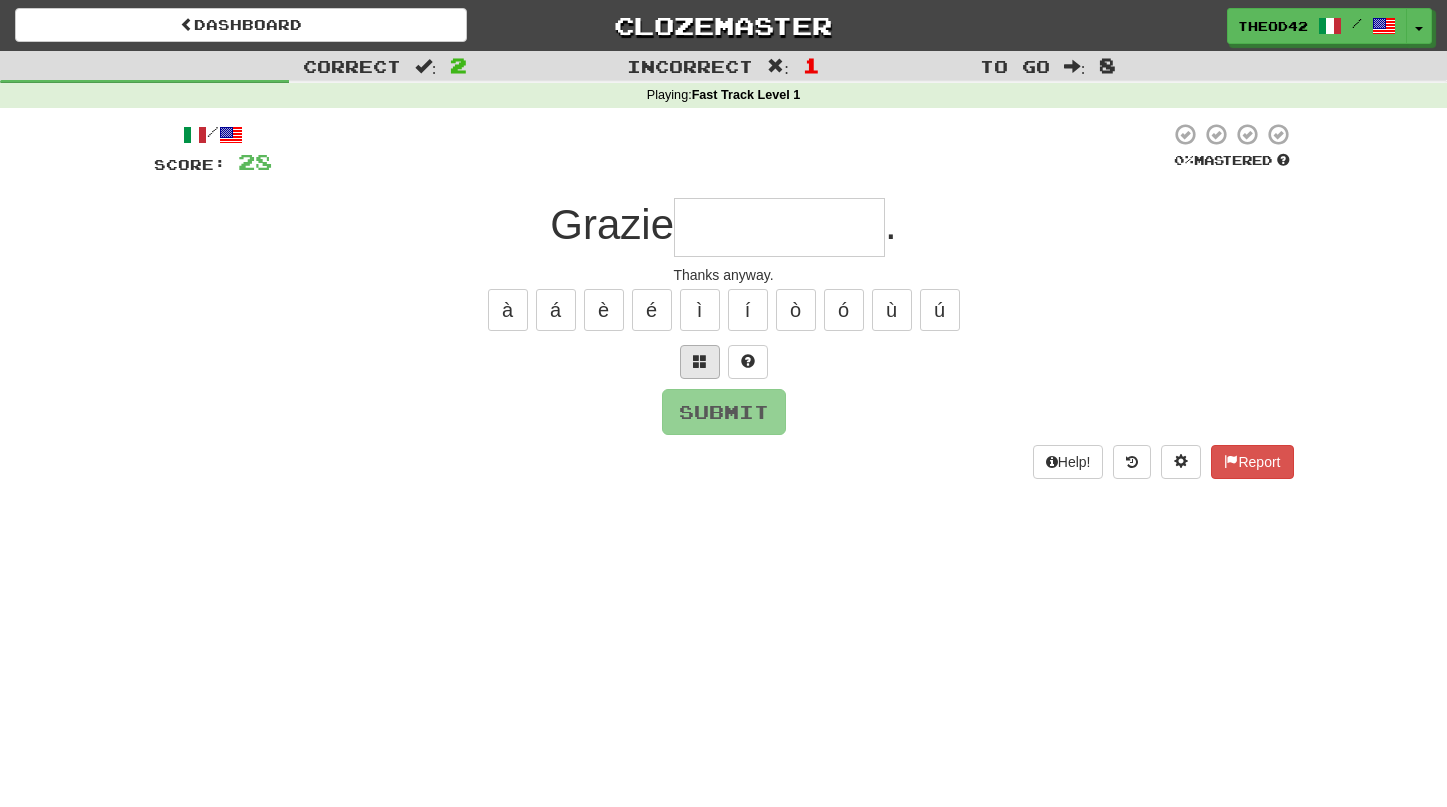 click at bounding box center (700, 361) 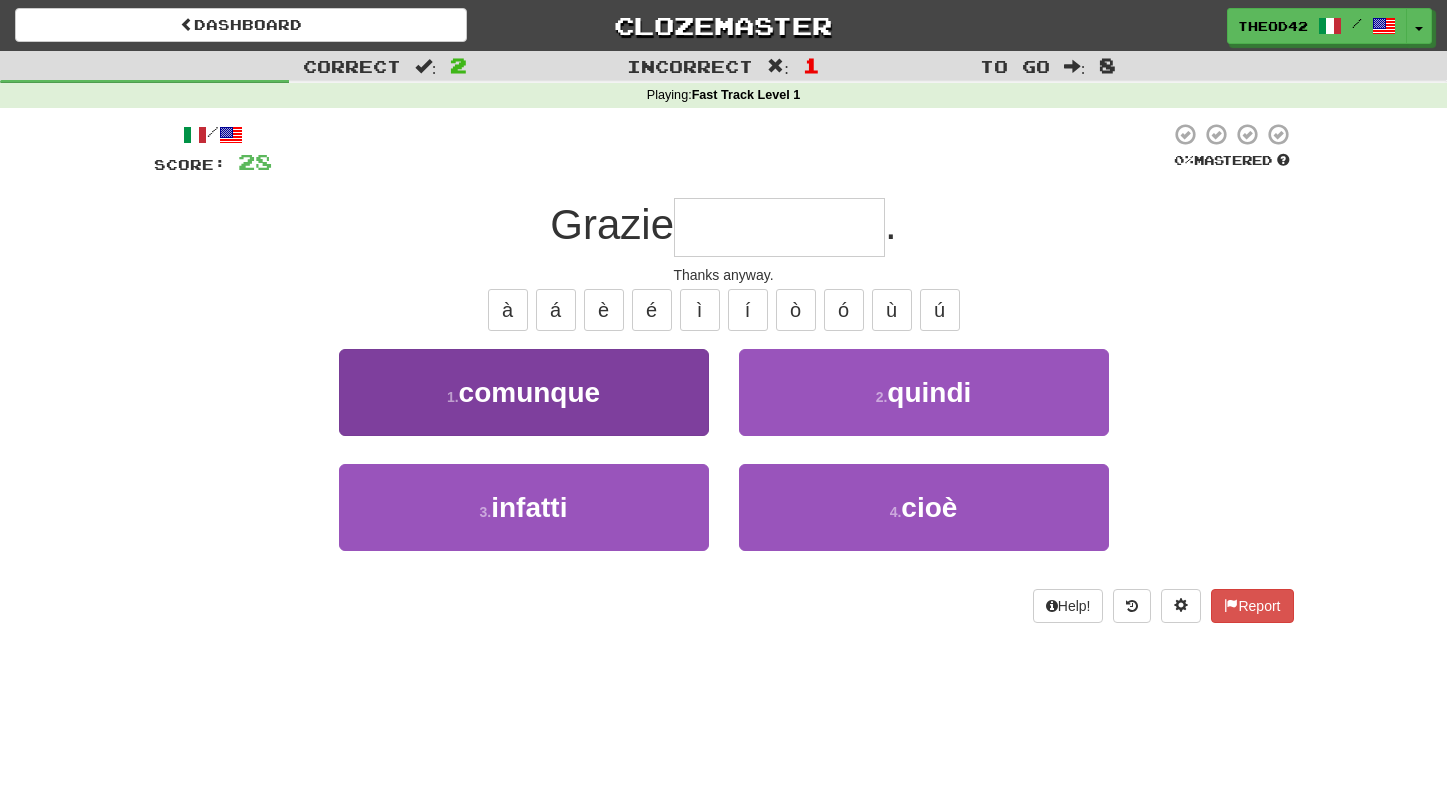 click on "comunque" at bounding box center [530, 392] 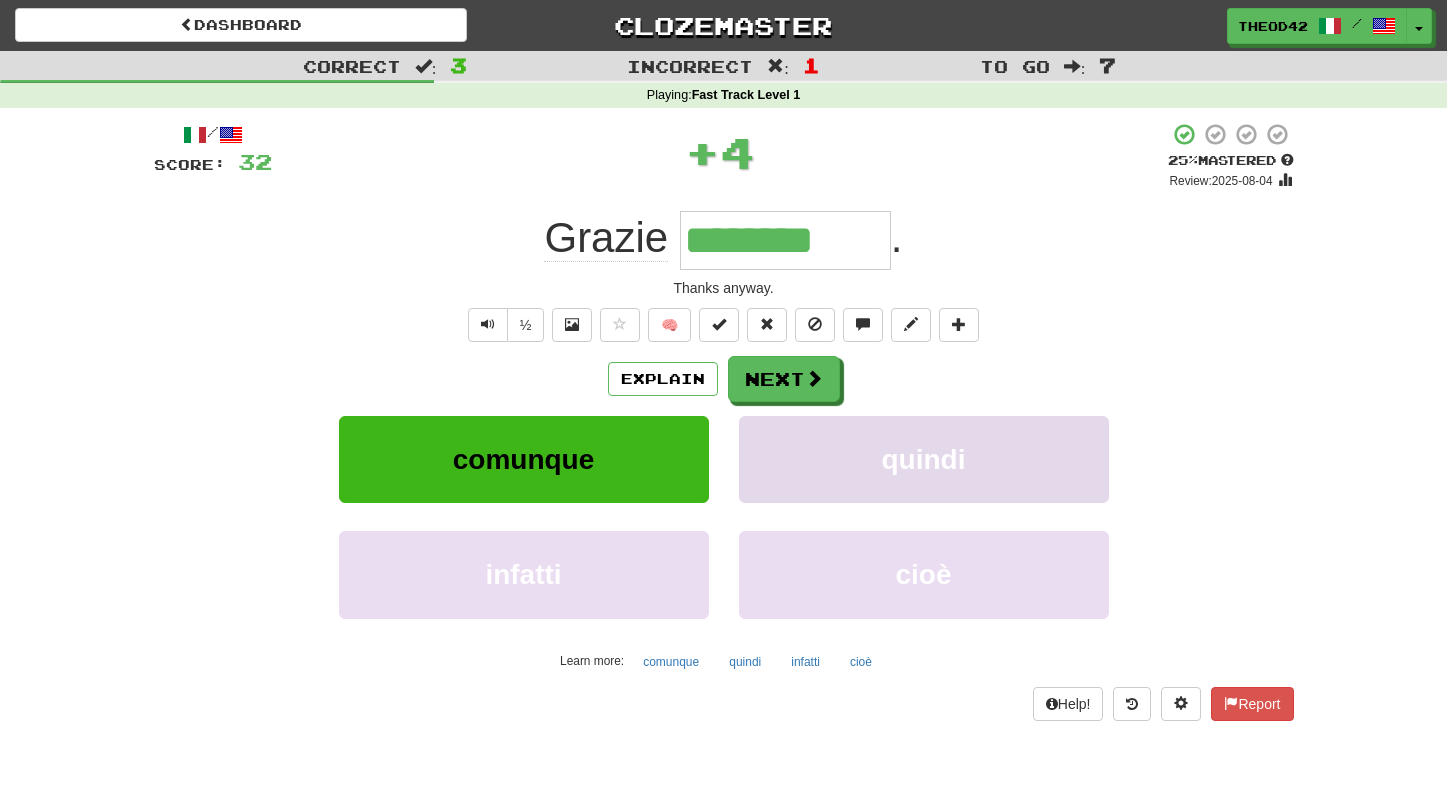 scroll, scrollTop: 0, scrollLeft: 0, axis: both 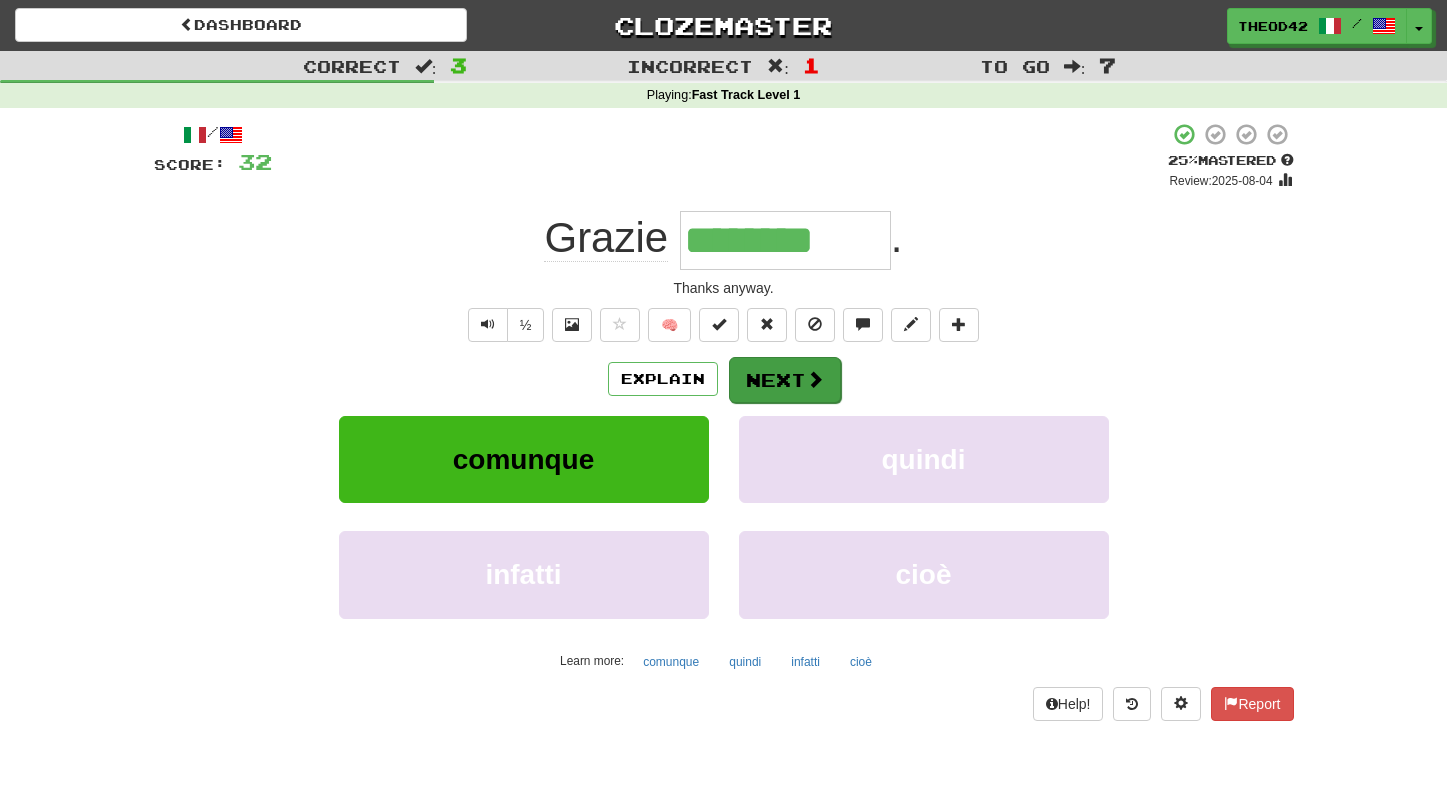 click on "Next" at bounding box center [785, 380] 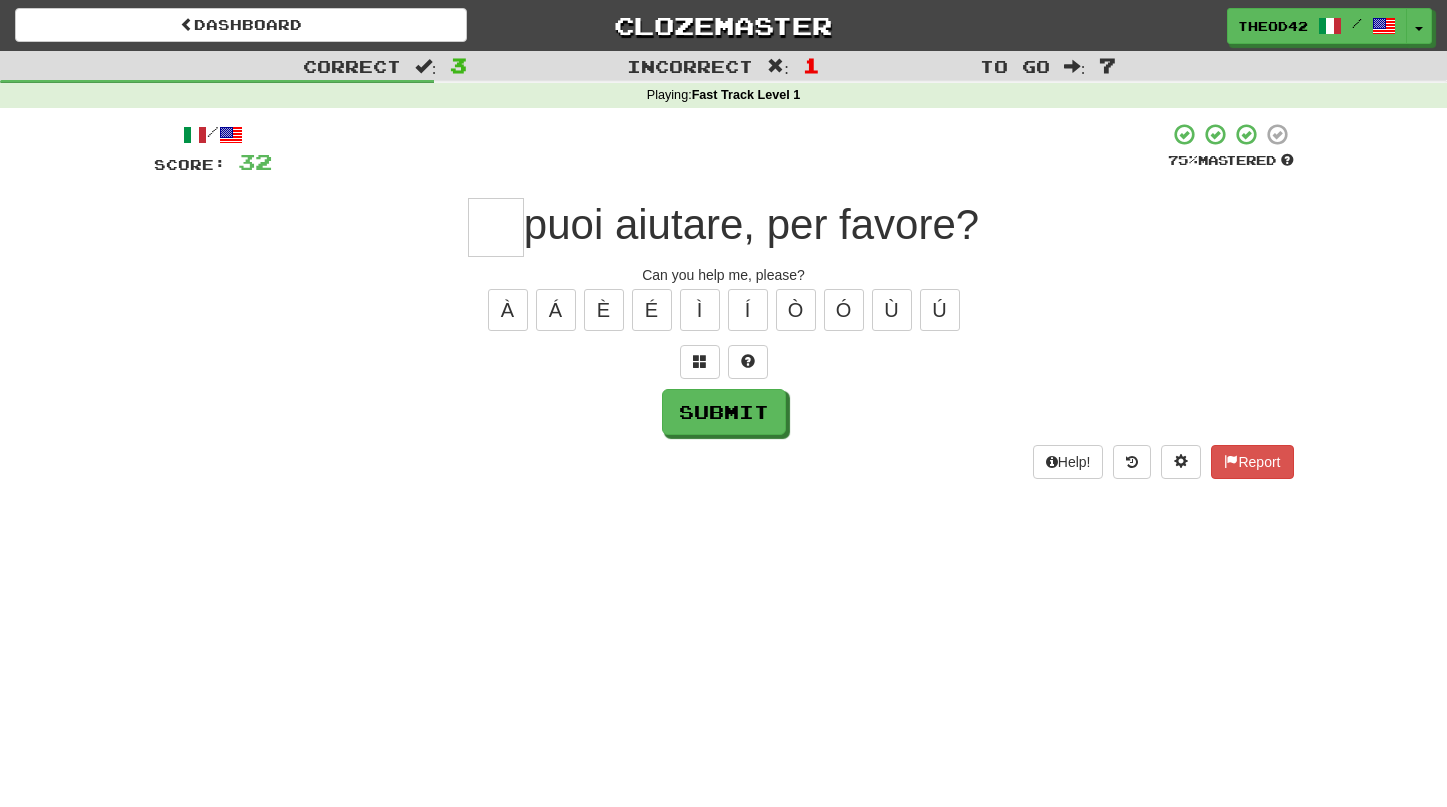 type on "*" 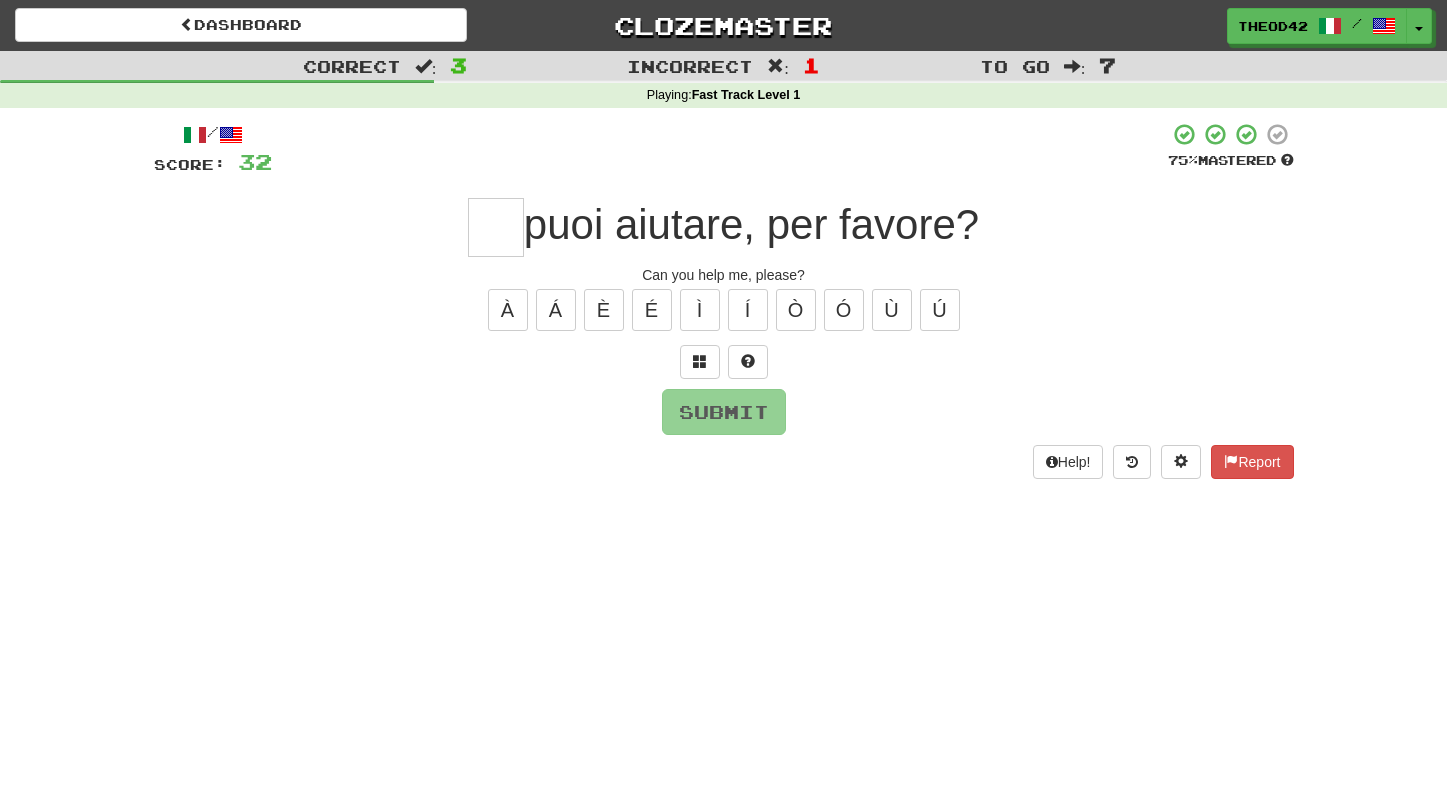 type on "*" 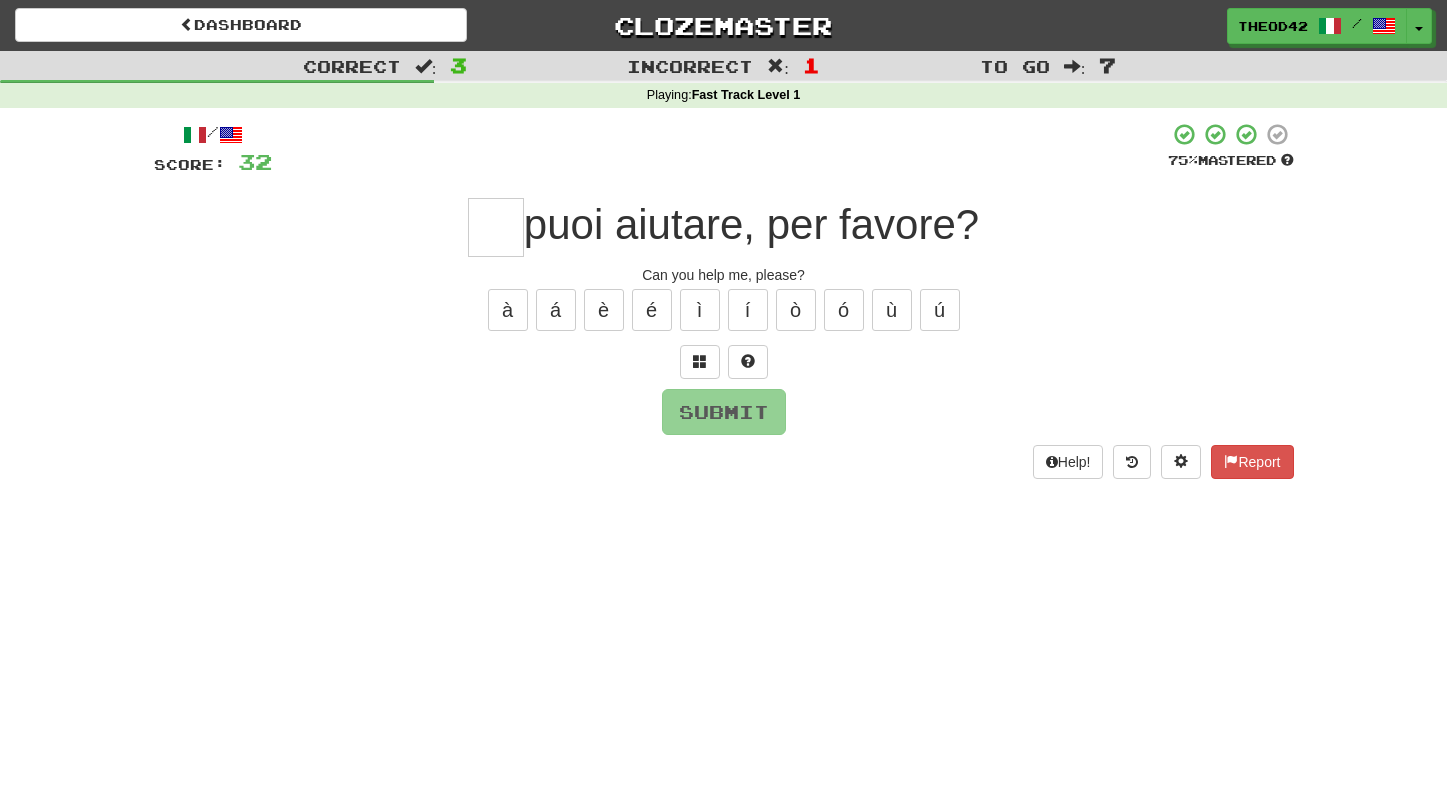 type on "*" 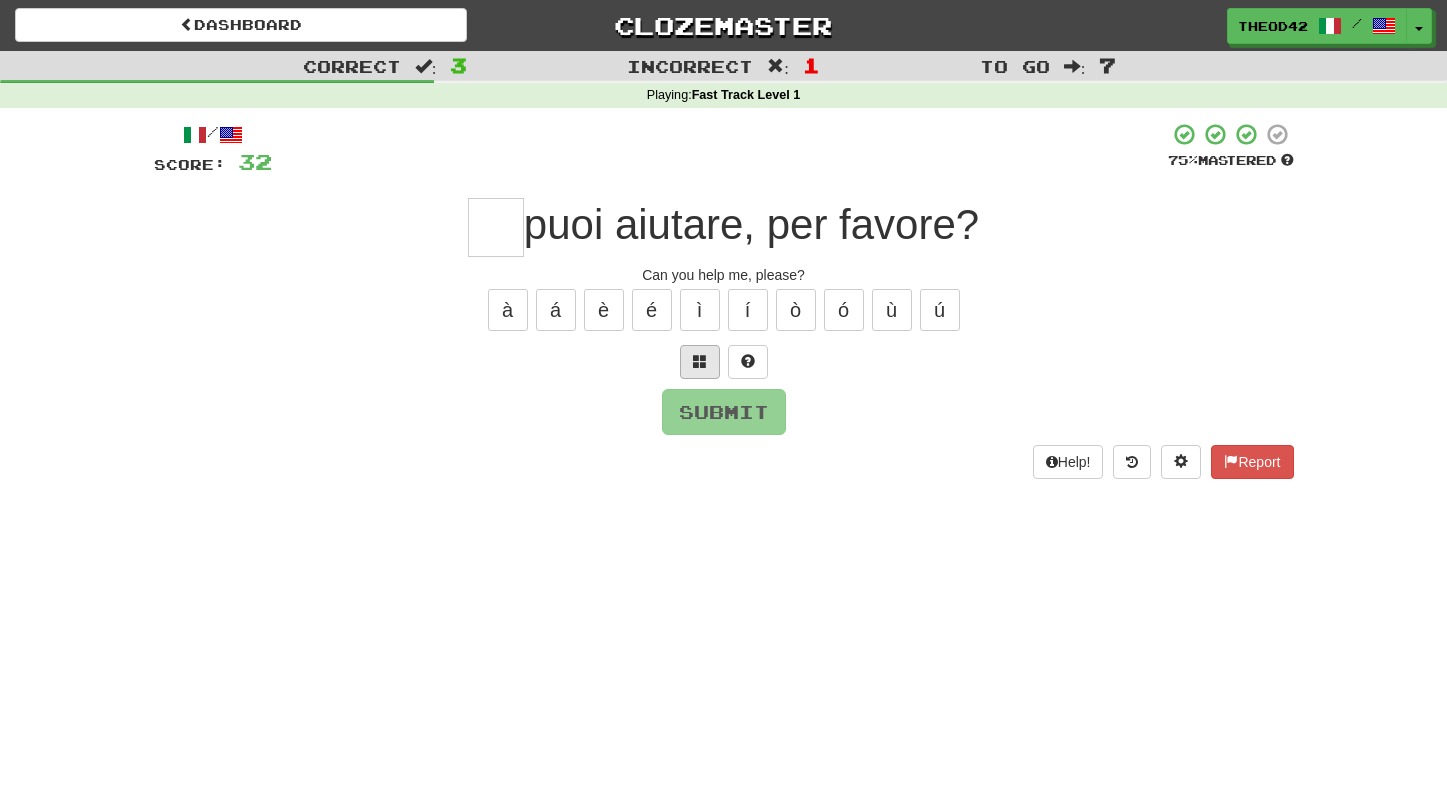 click at bounding box center (700, 361) 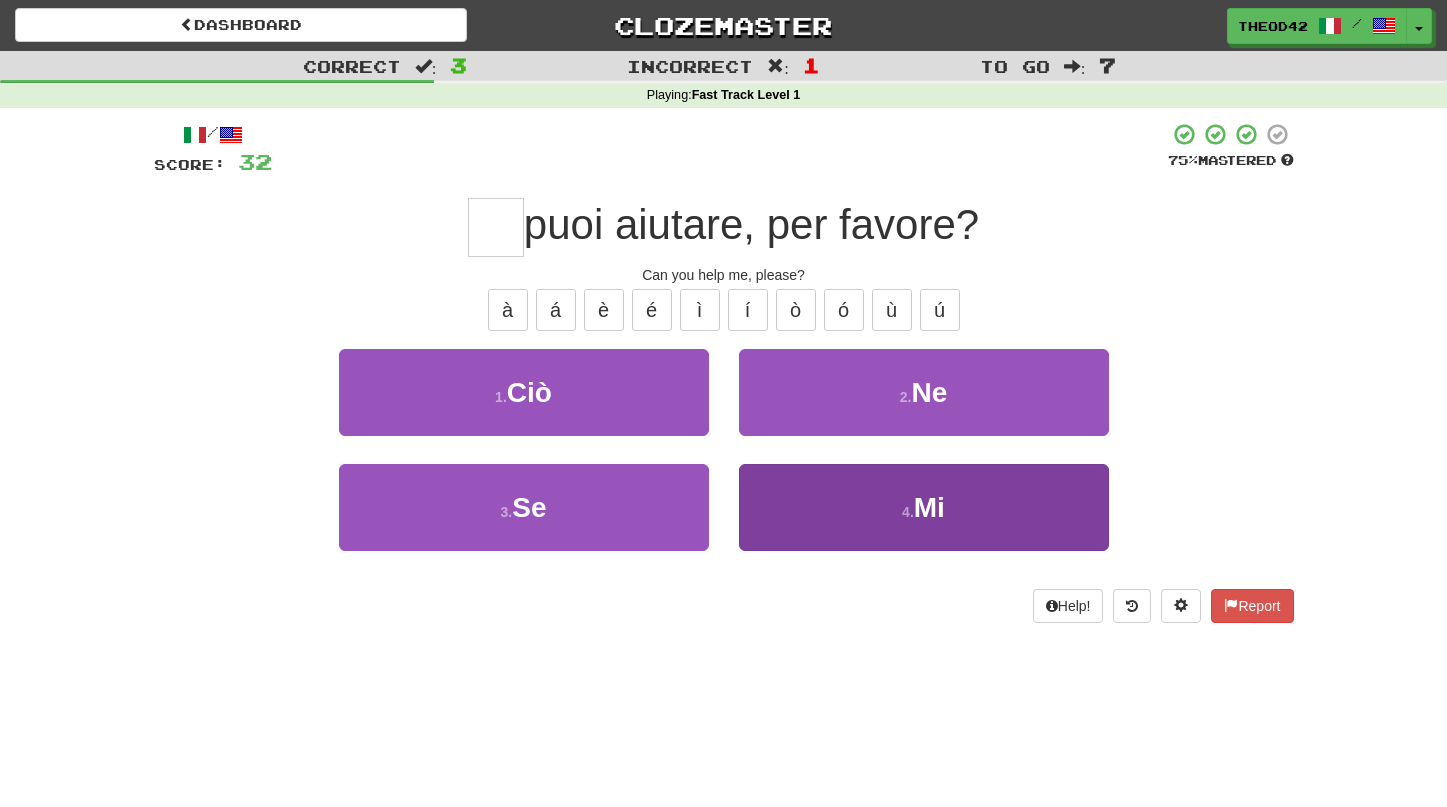 click on "Mi" at bounding box center (929, 507) 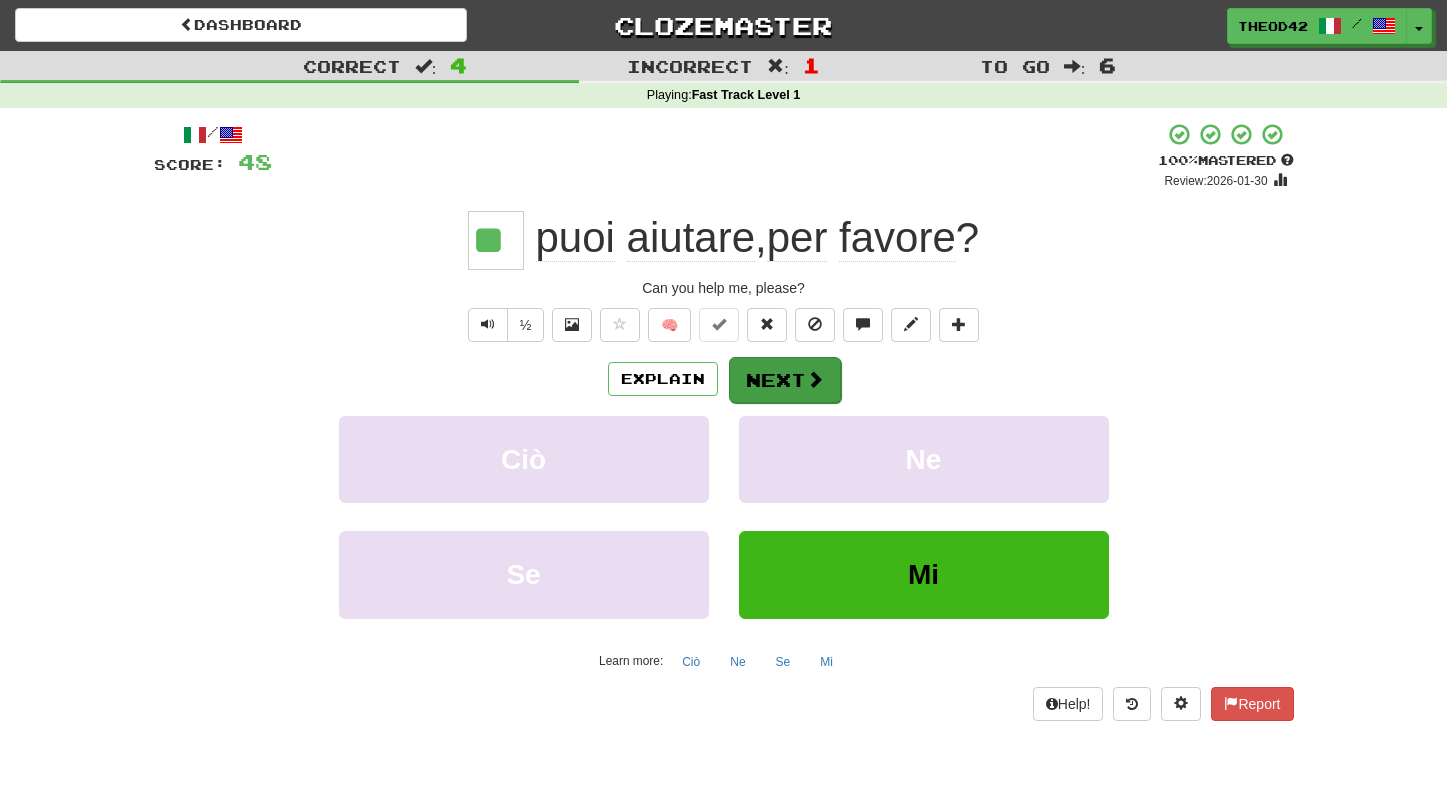 click on "Next" at bounding box center (785, 380) 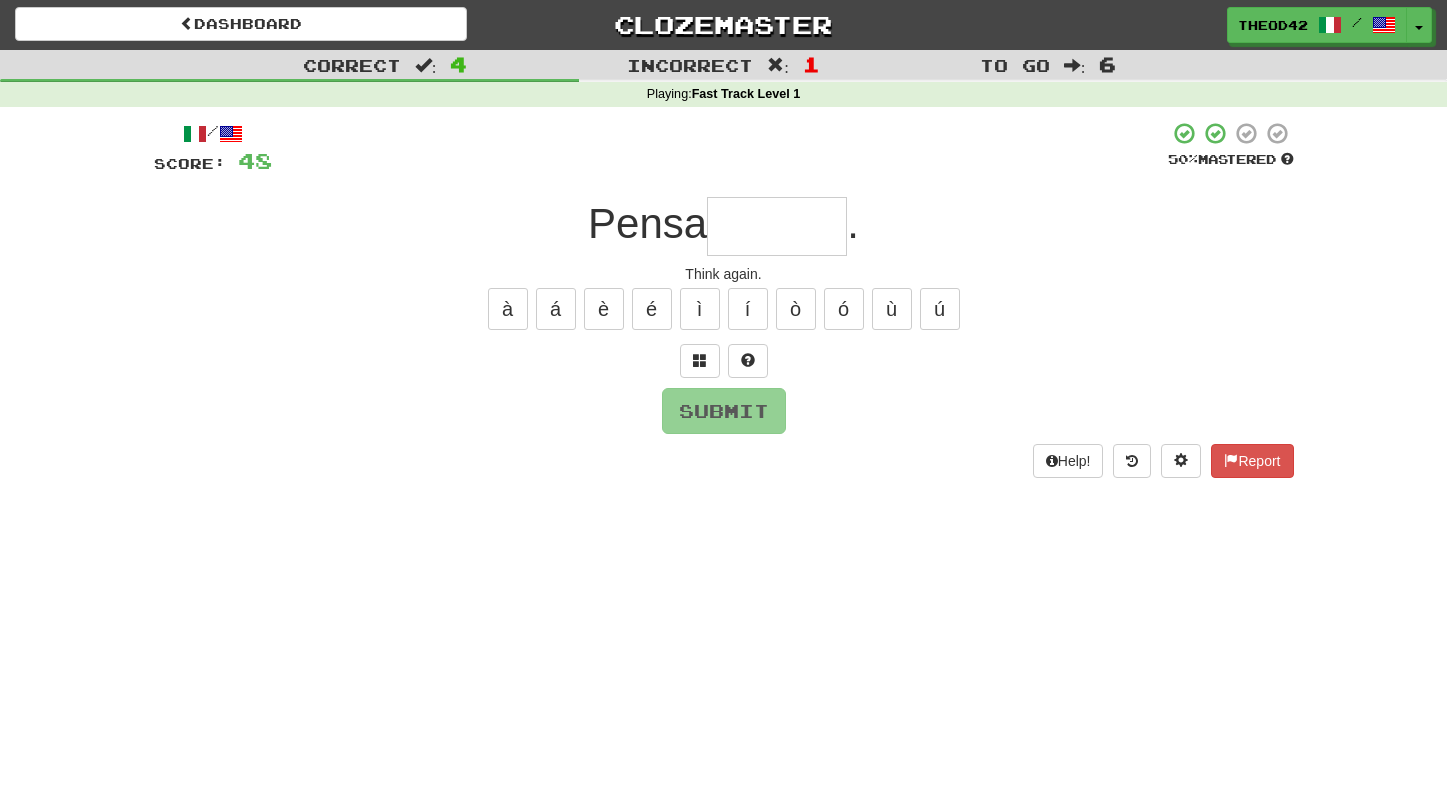 scroll, scrollTop: 1, scrollLeft: 0, axis: vertical 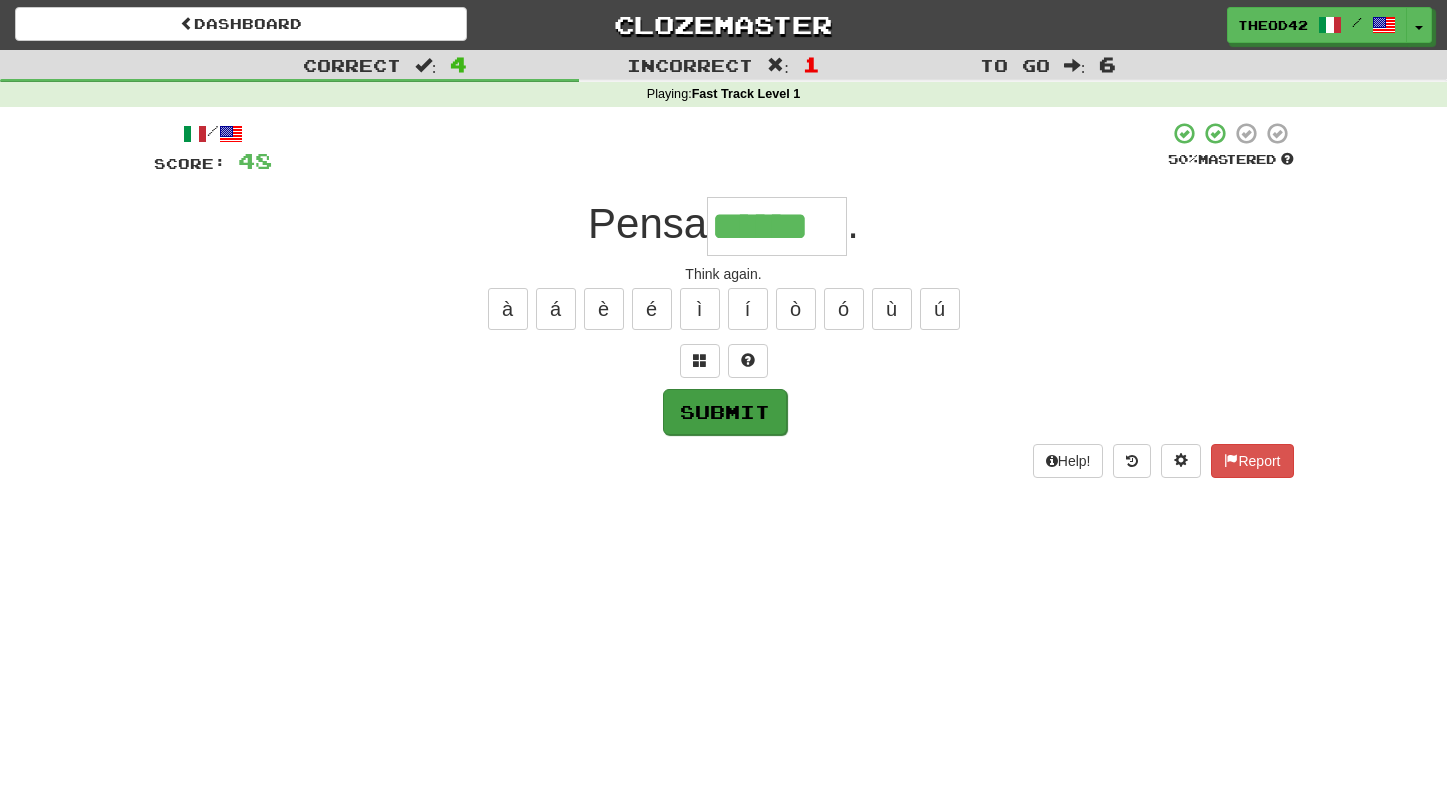 type on "******" 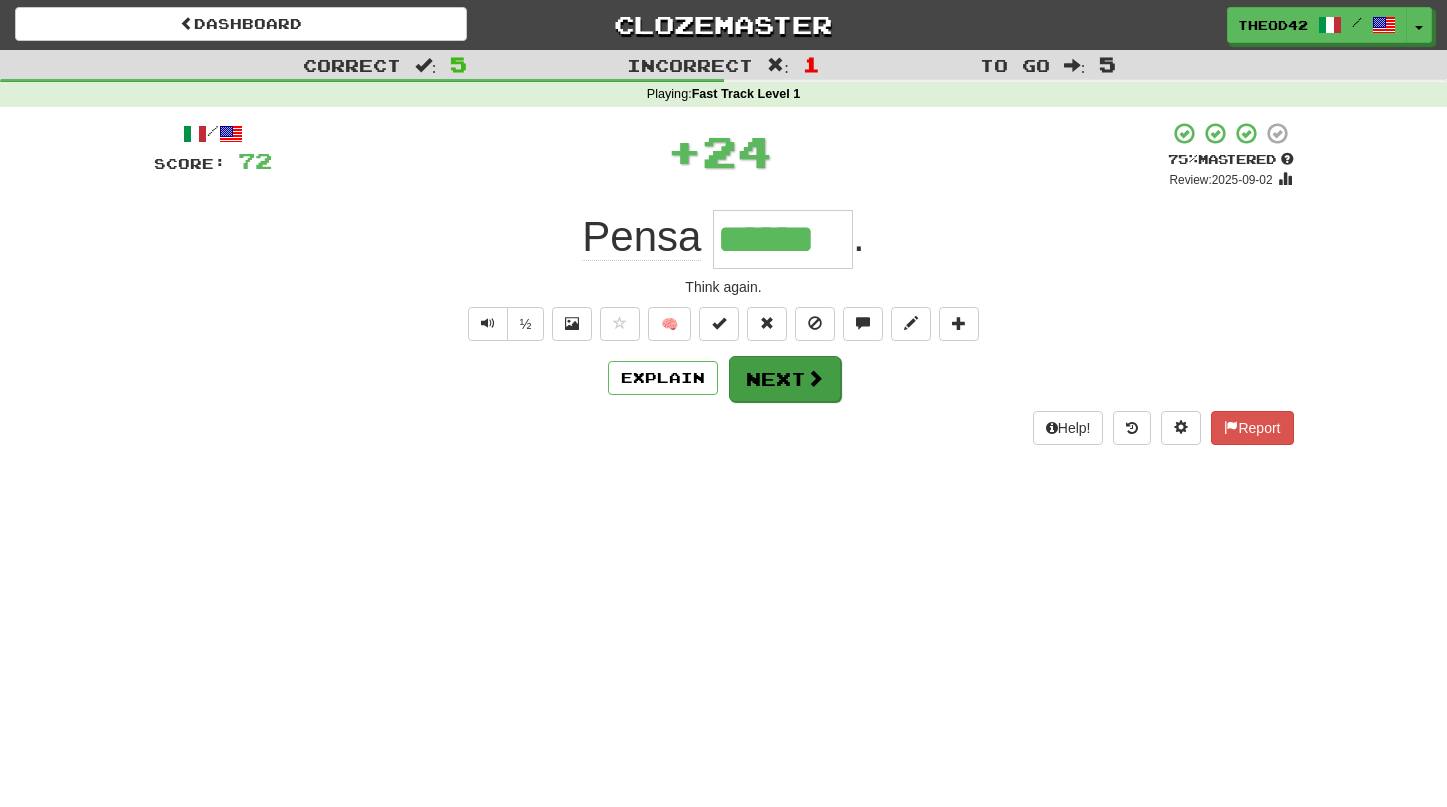click on "Next" at bounding box center (785, 379) 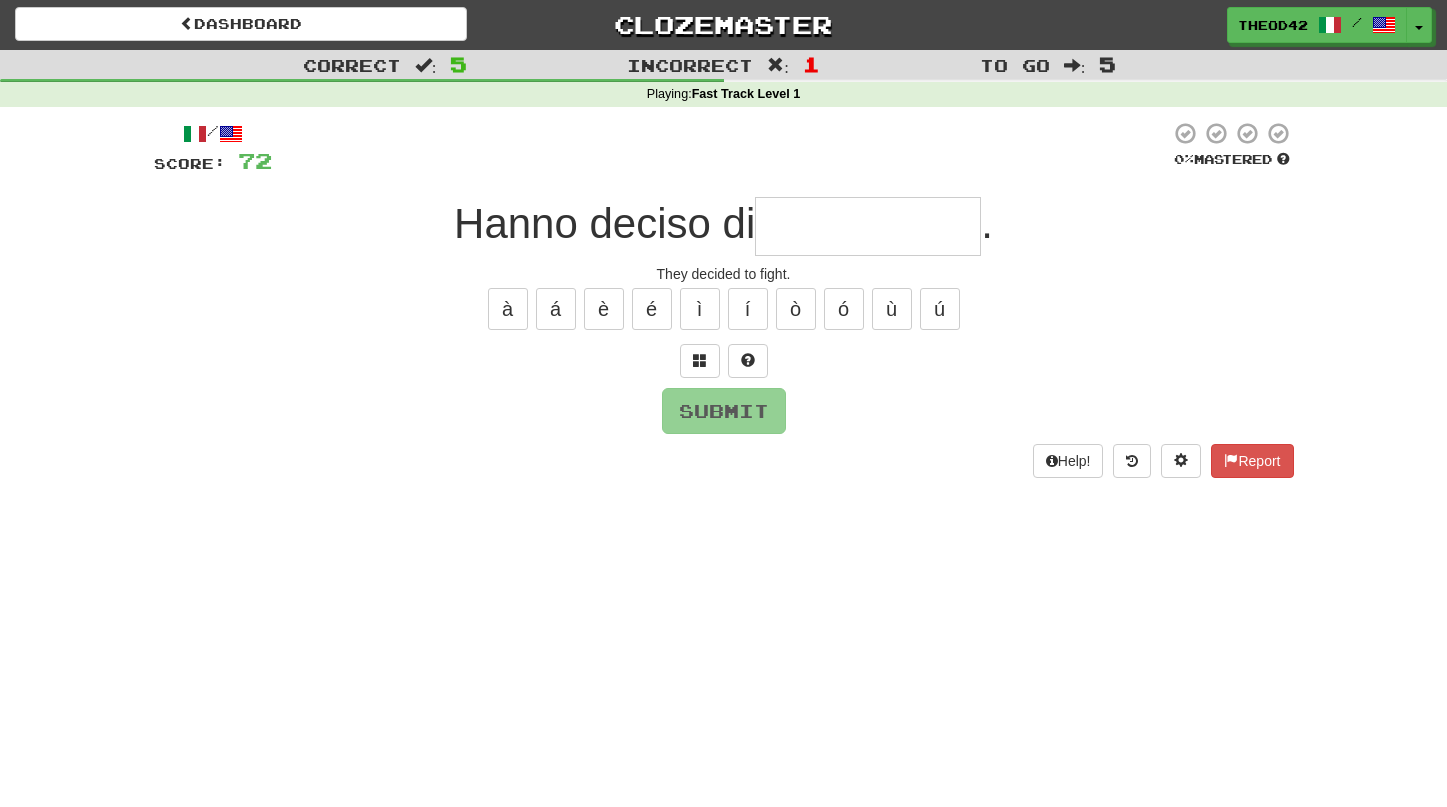 type on "*" 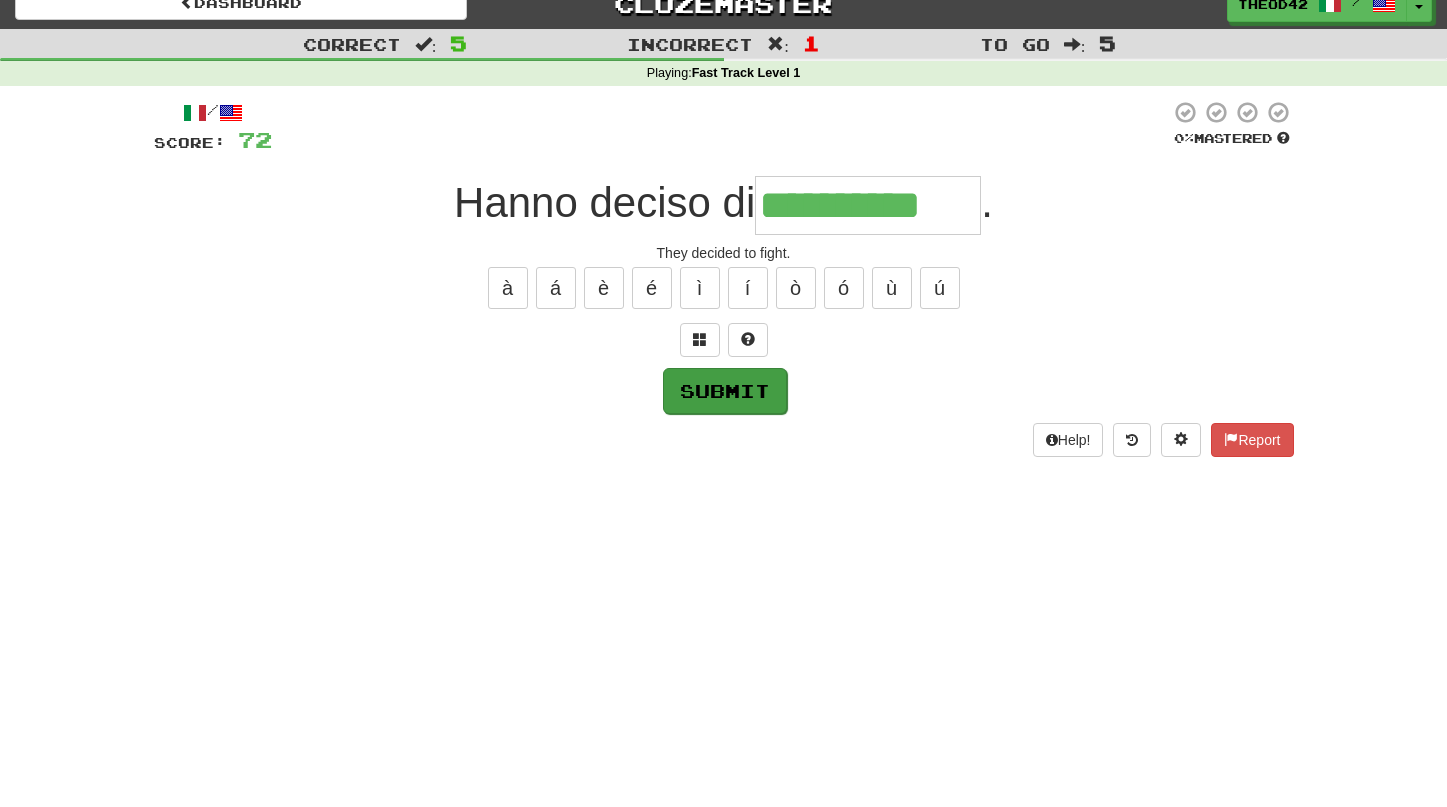 scroll, scrollTop: 12, scrollLeft: 0, axis: vertical 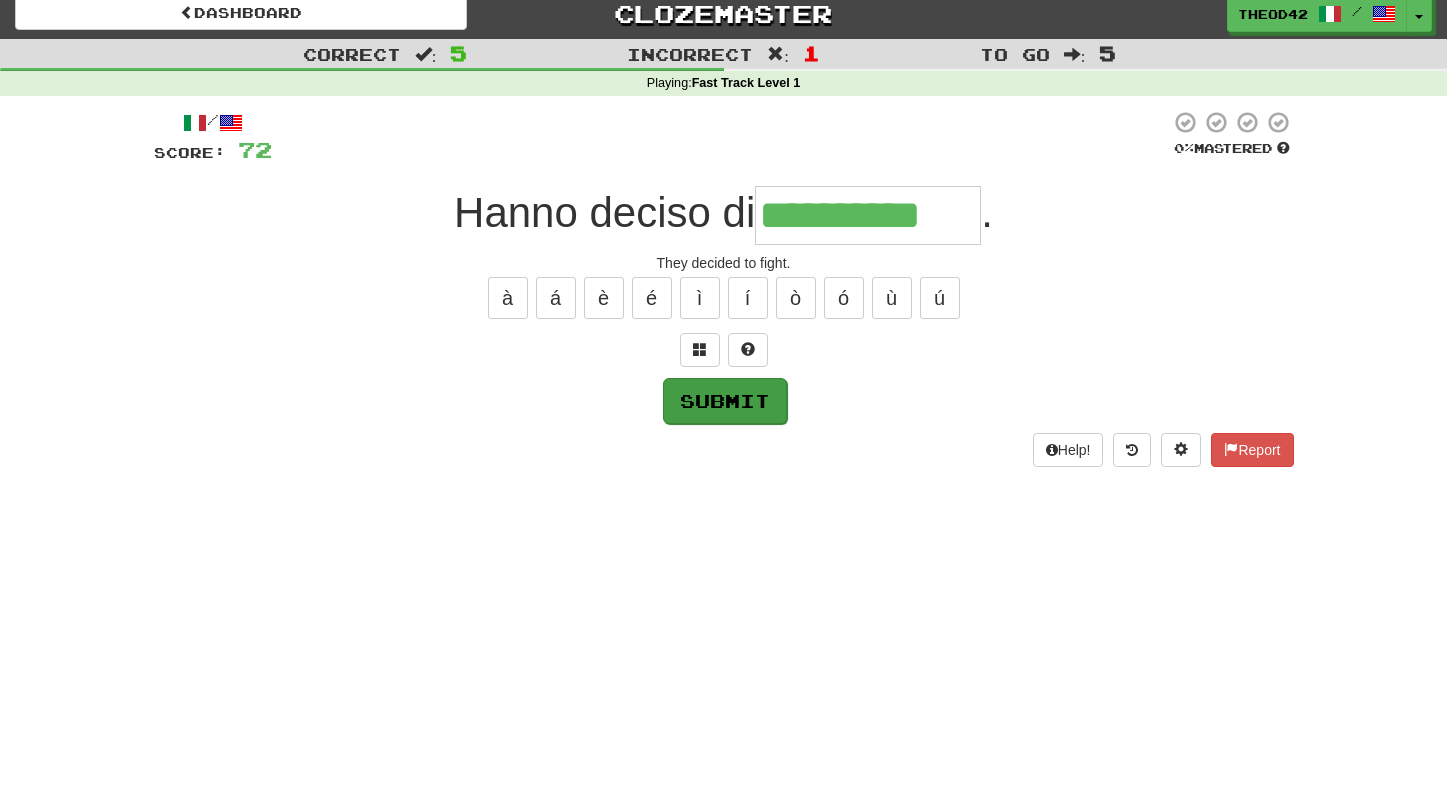 type on "**********" 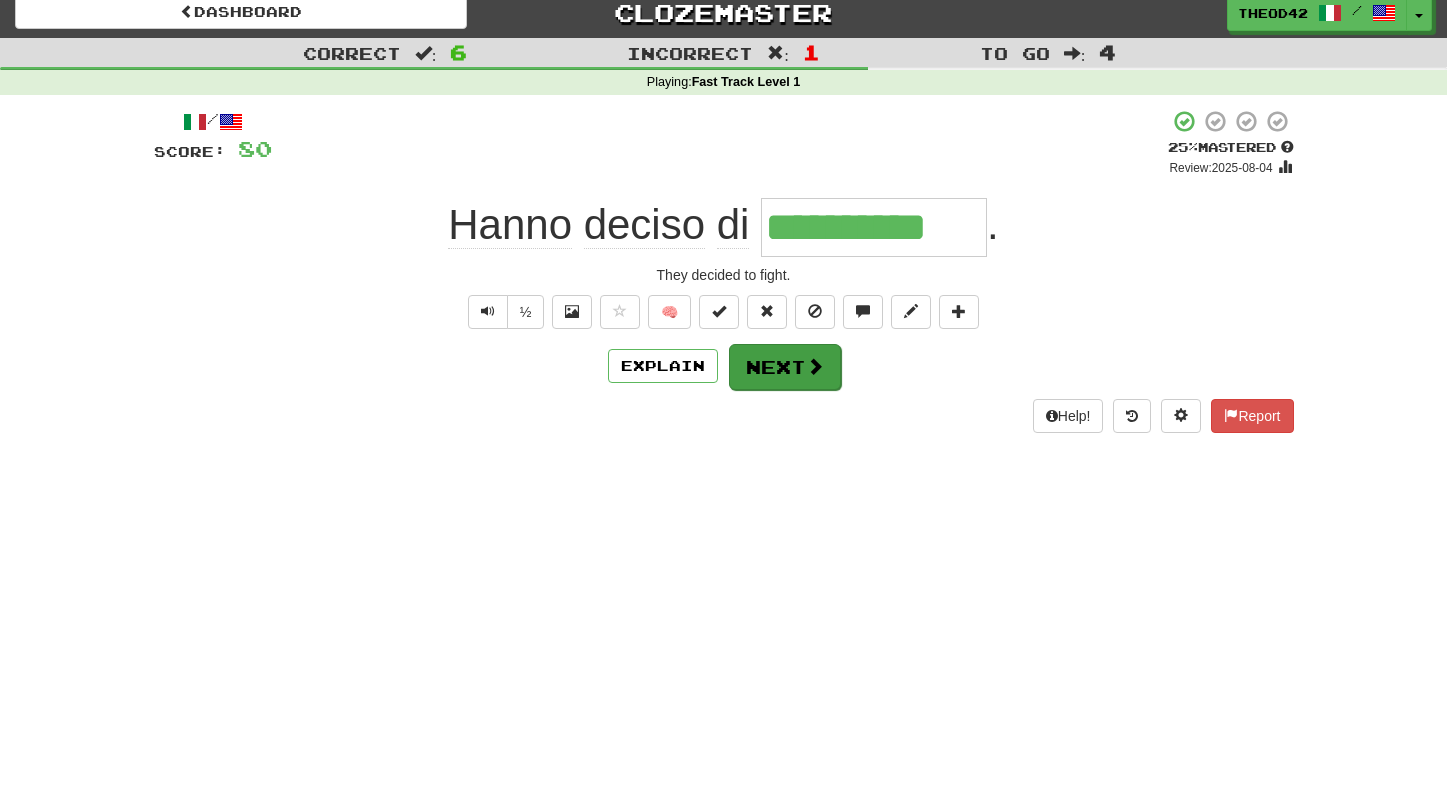 scroll, scrollTop: 17, scrollLeft: 0, axis: vertical 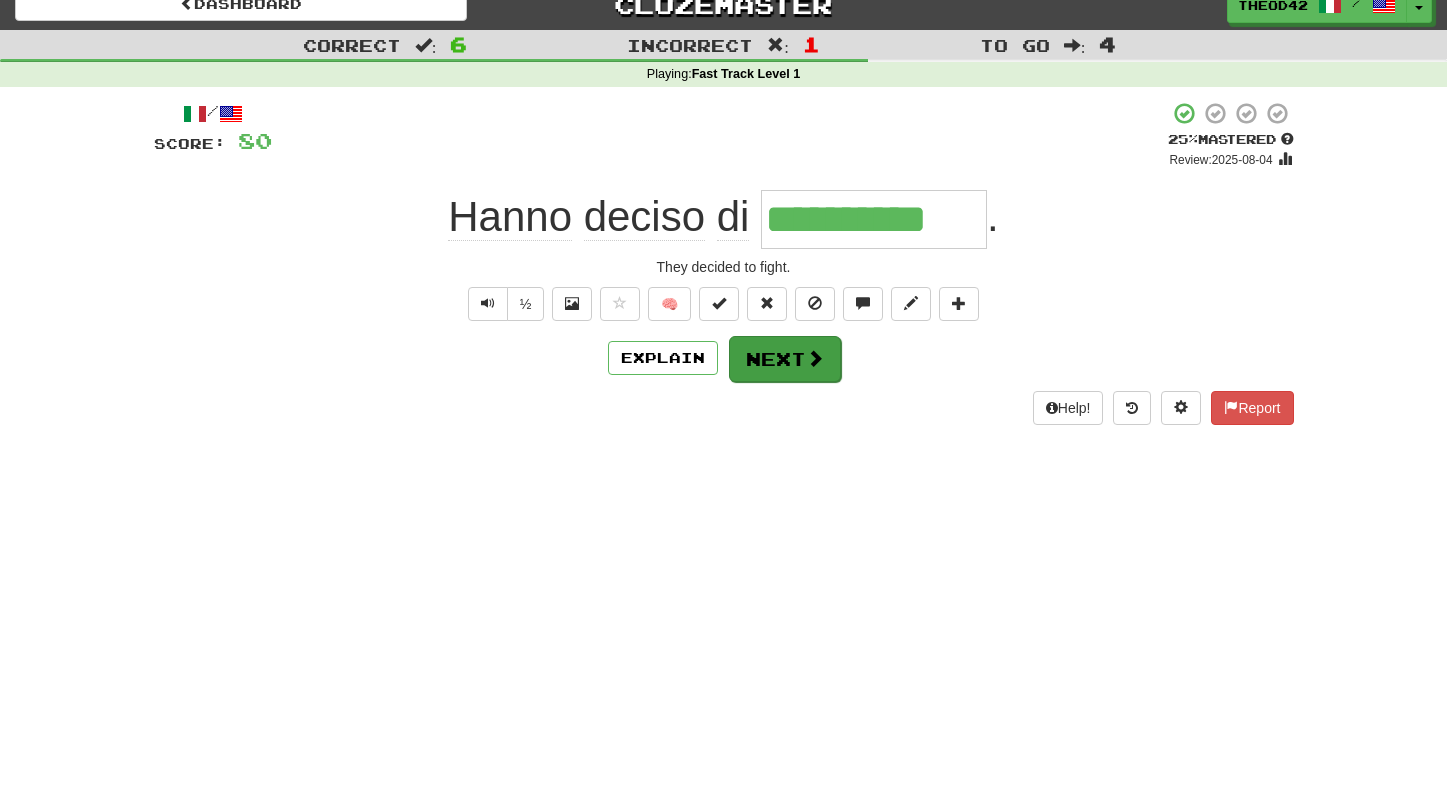 click on "Next" at bounding box center [785, 359] 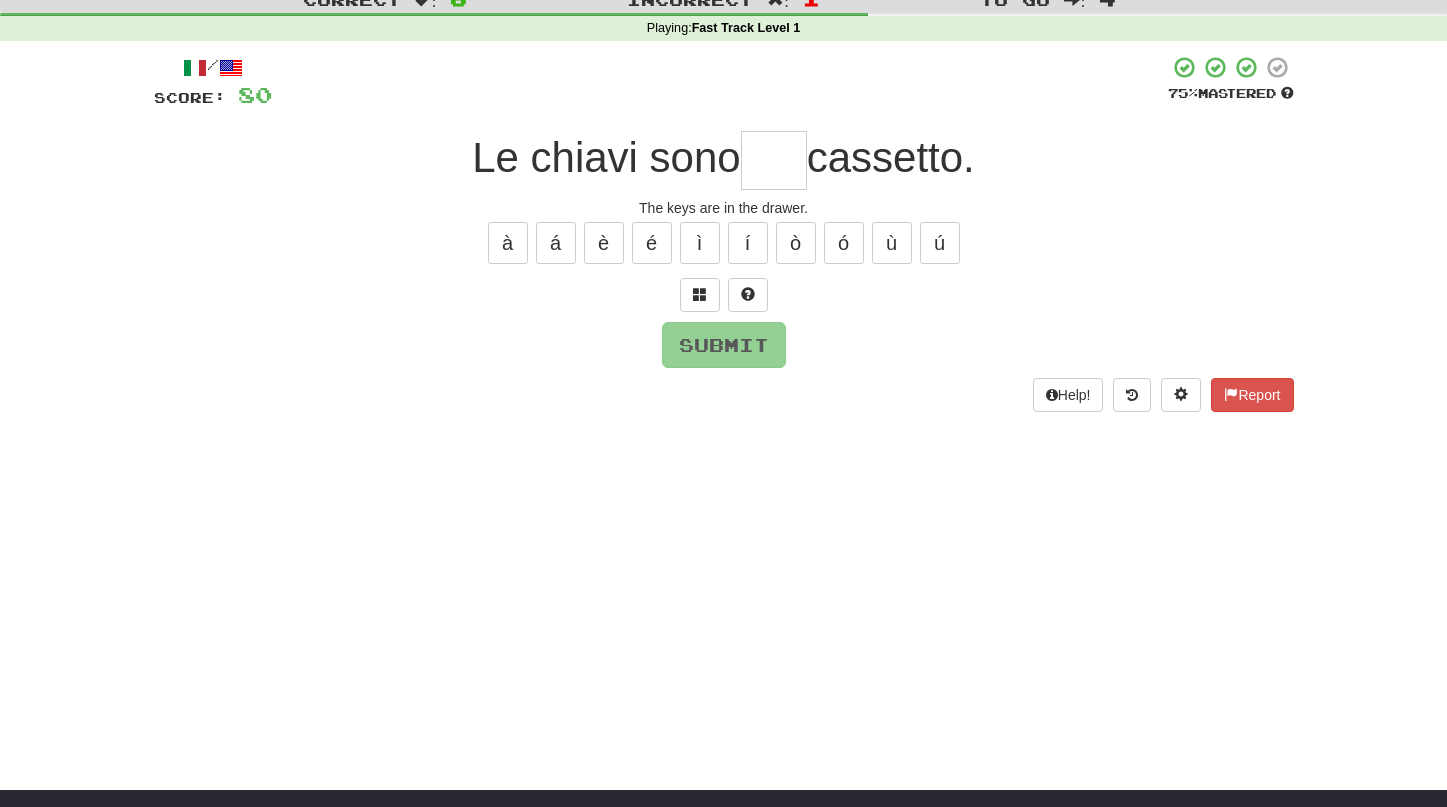 scroll, scrollTop: 94, scrollLeft: 0, axis: vertical 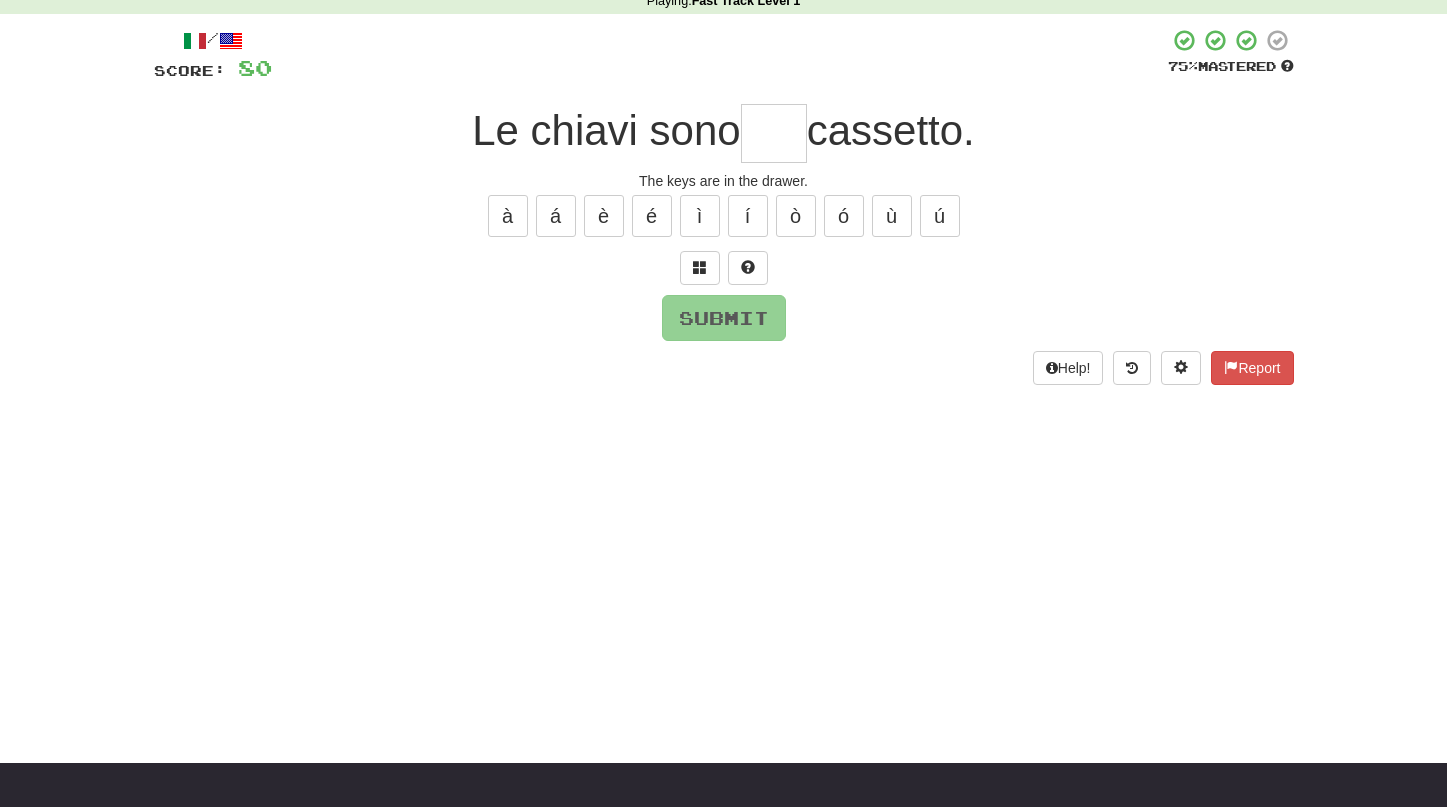 click at bounding box center (774, 133) 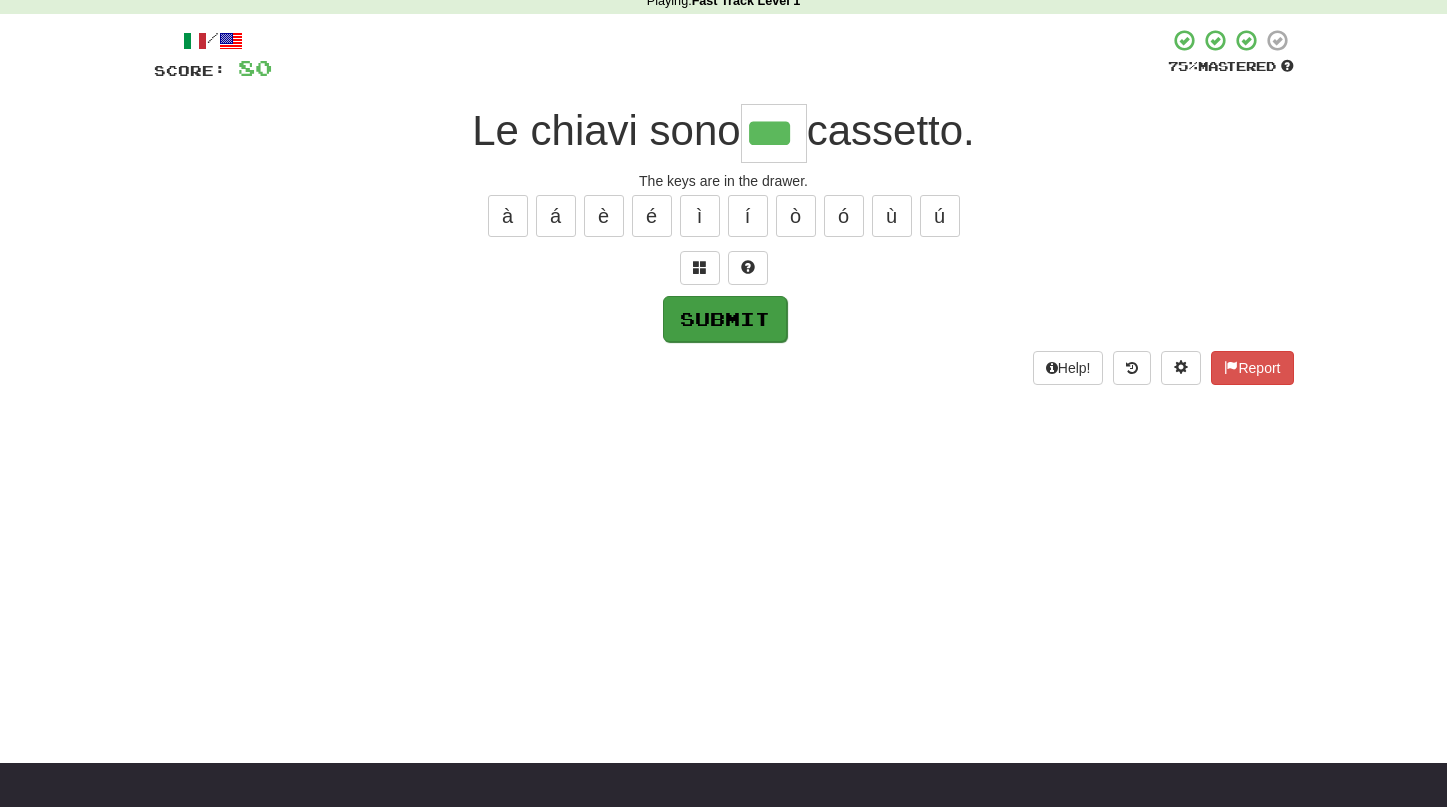 type on "***" 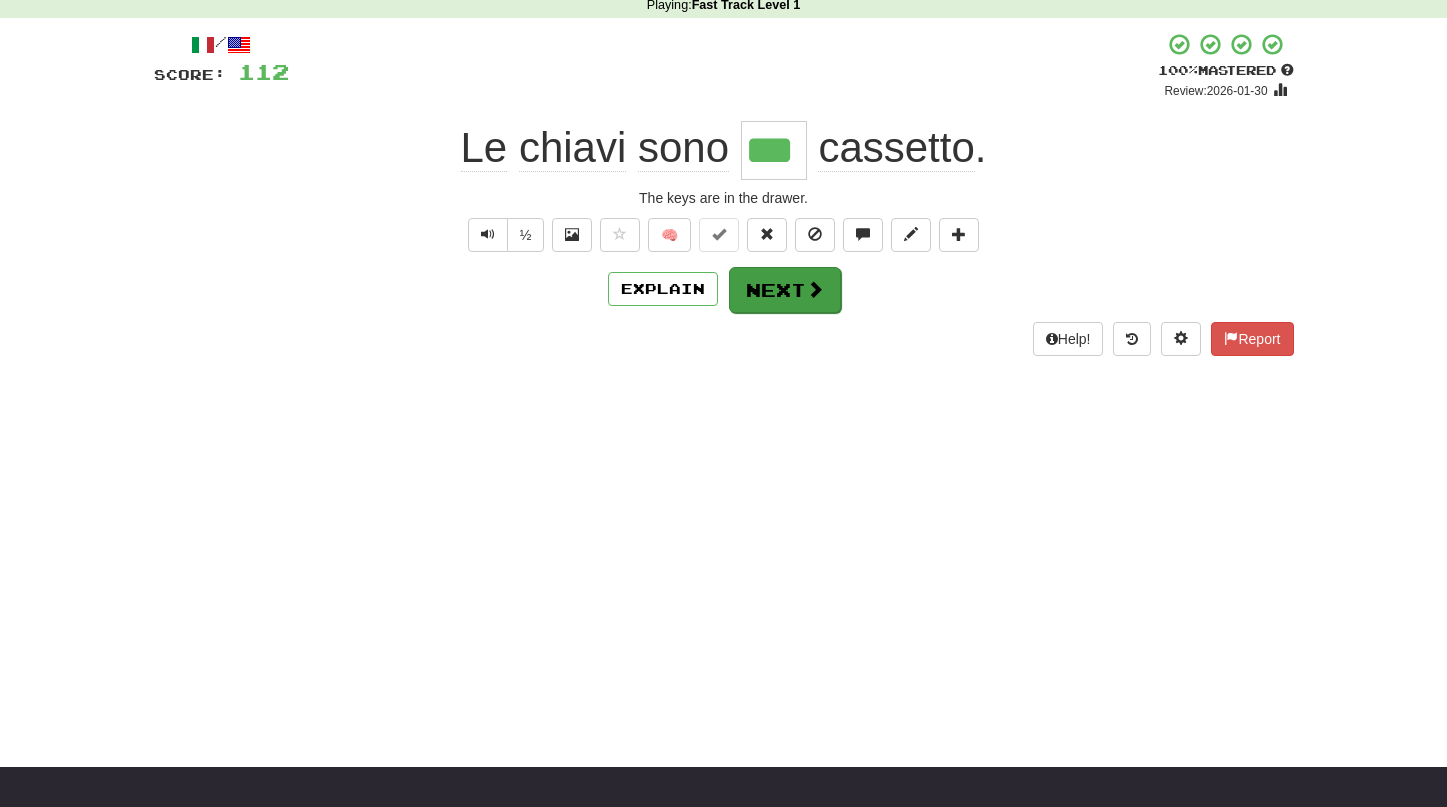 scroll, scrollTop: 90, scrollLeft: 1, axis: both 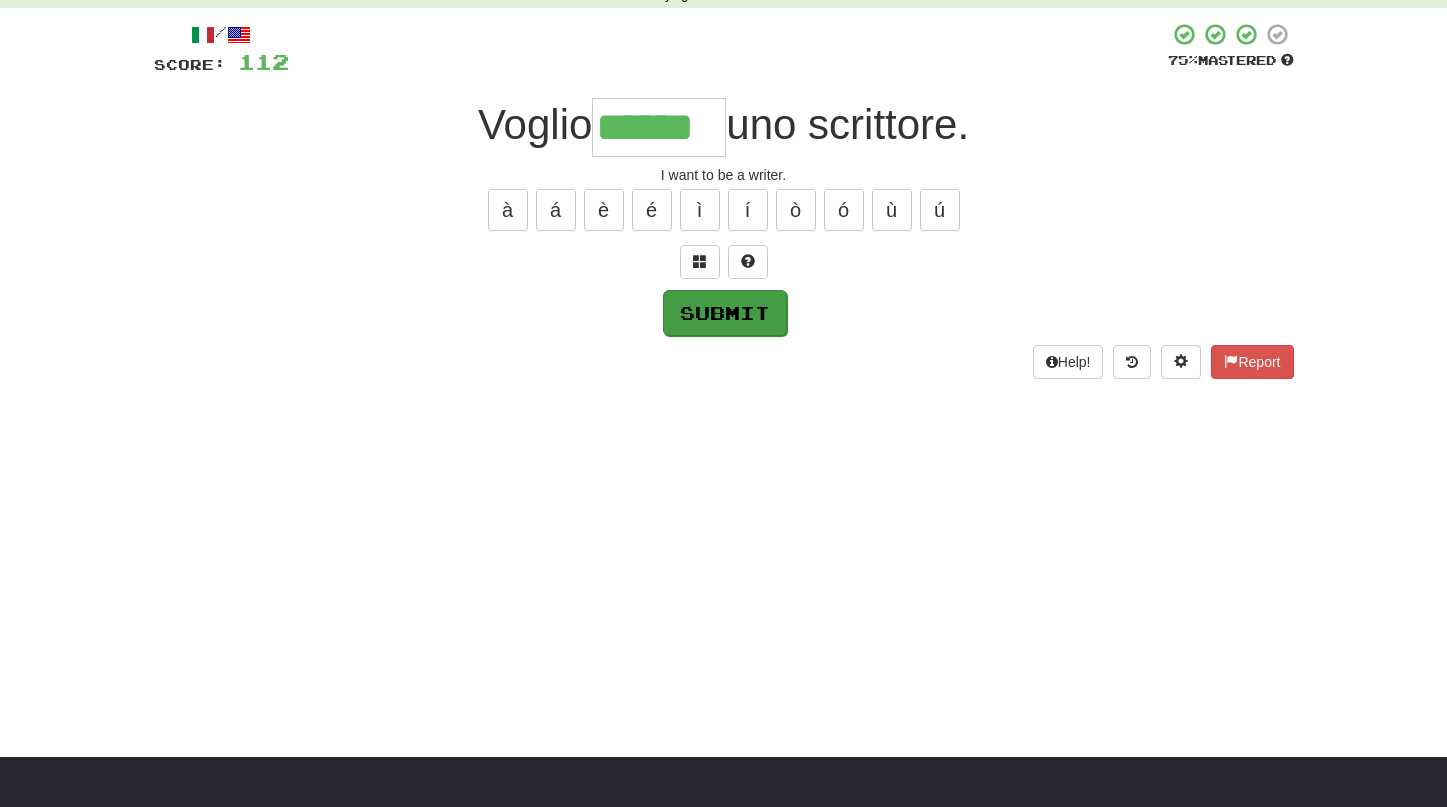 type on "******" 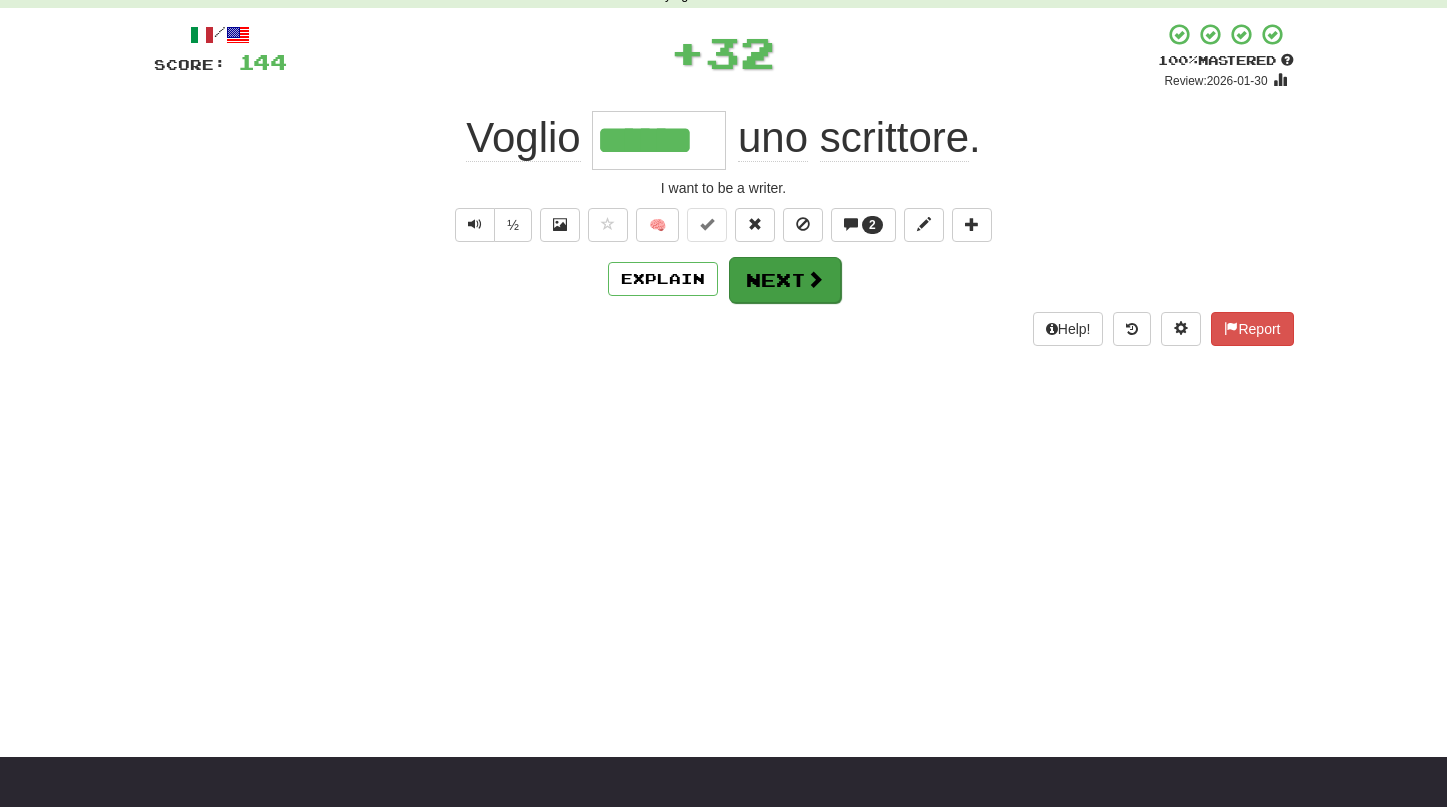 click on "Next" at bounding box center (785, 280) 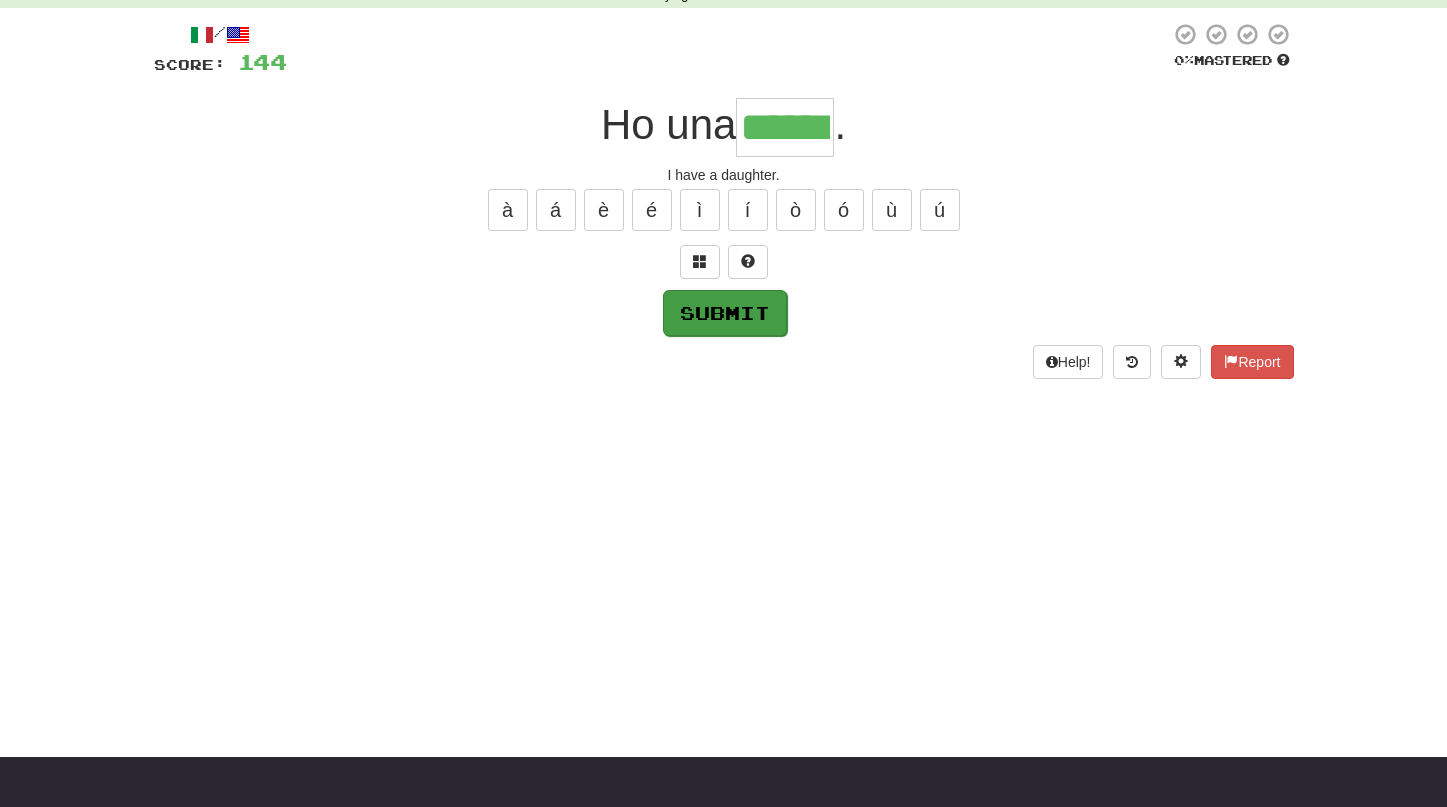 type on "******" 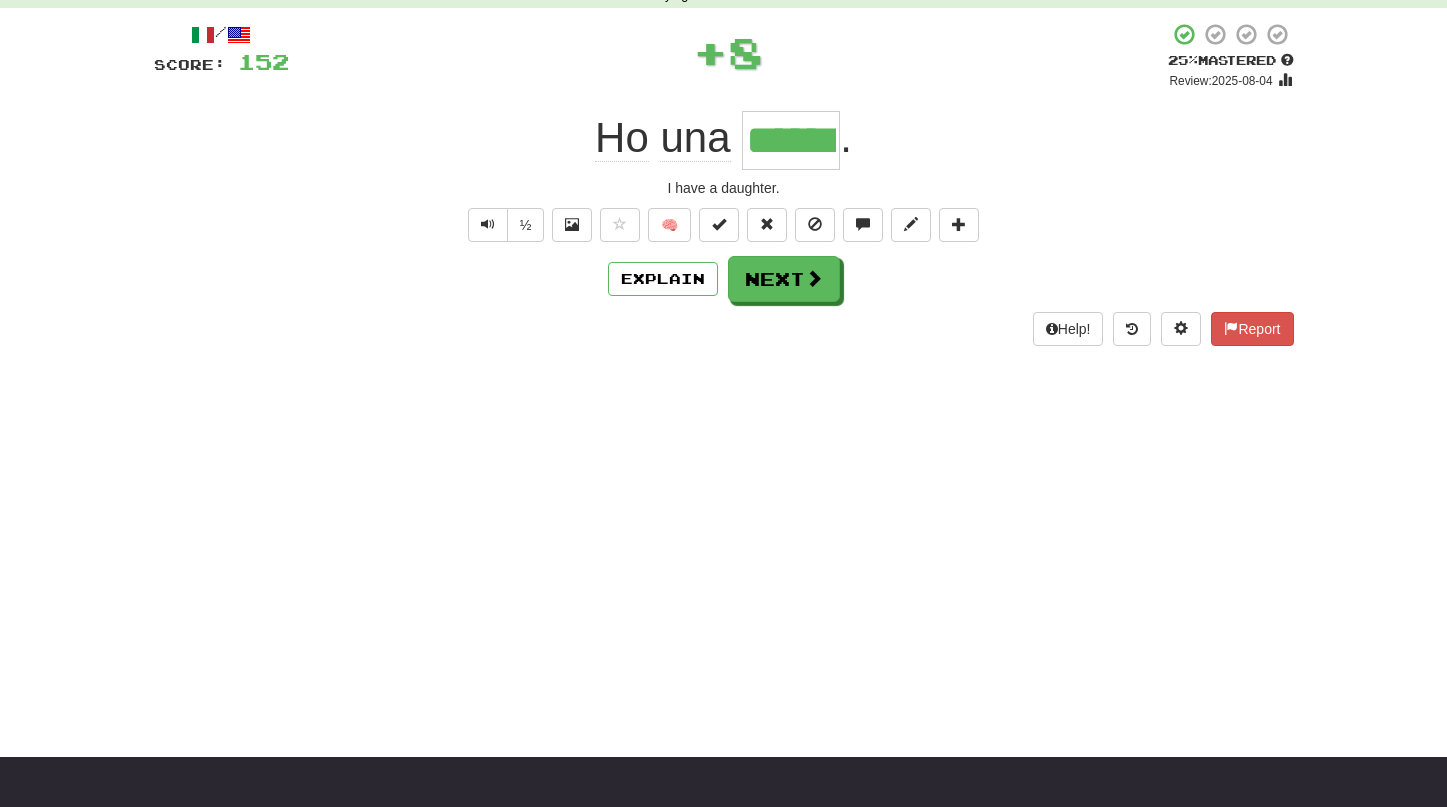 scroll, scrollTop: 95, scrollLeft: 0, axis: vertical 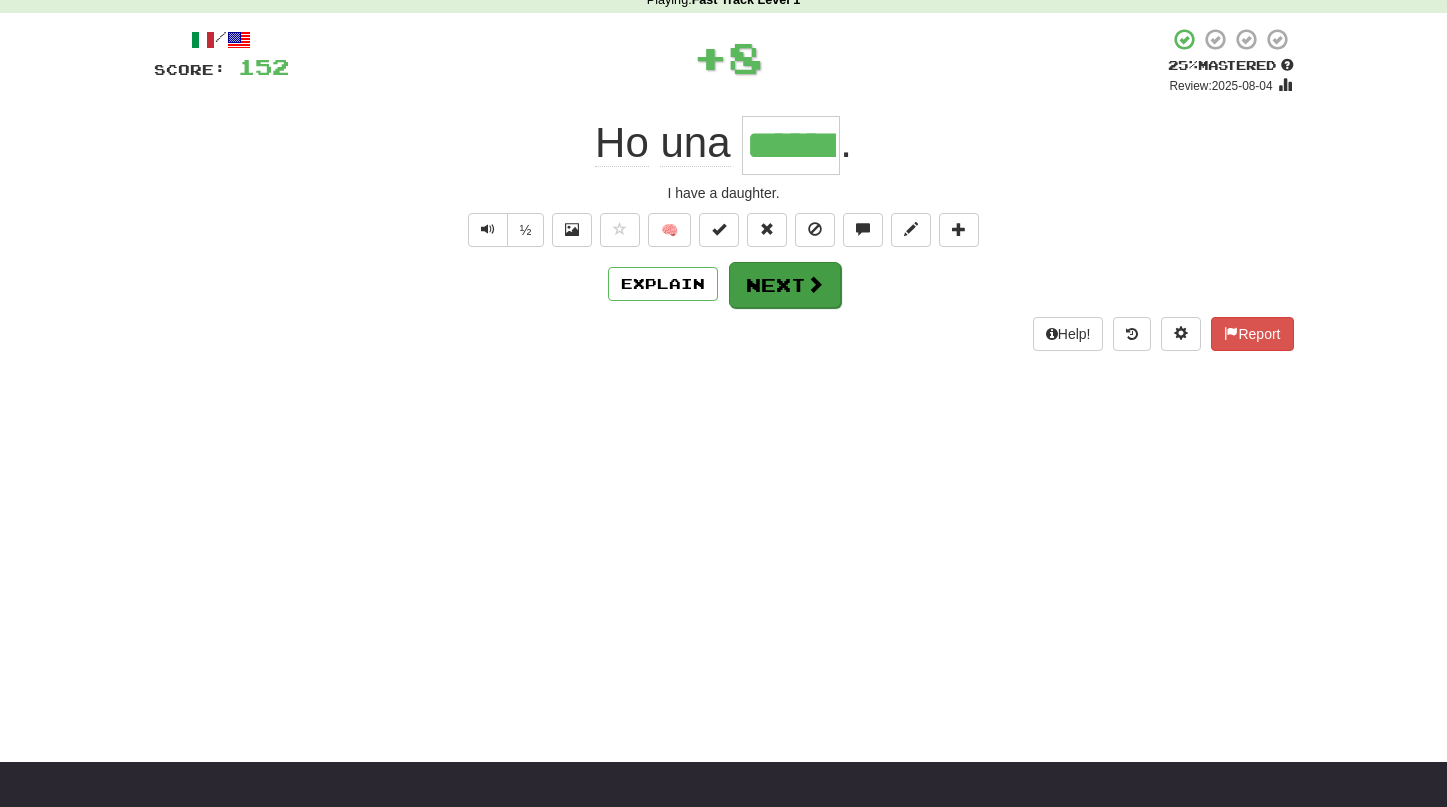 click on "Next" at bounding box center (785, 285) 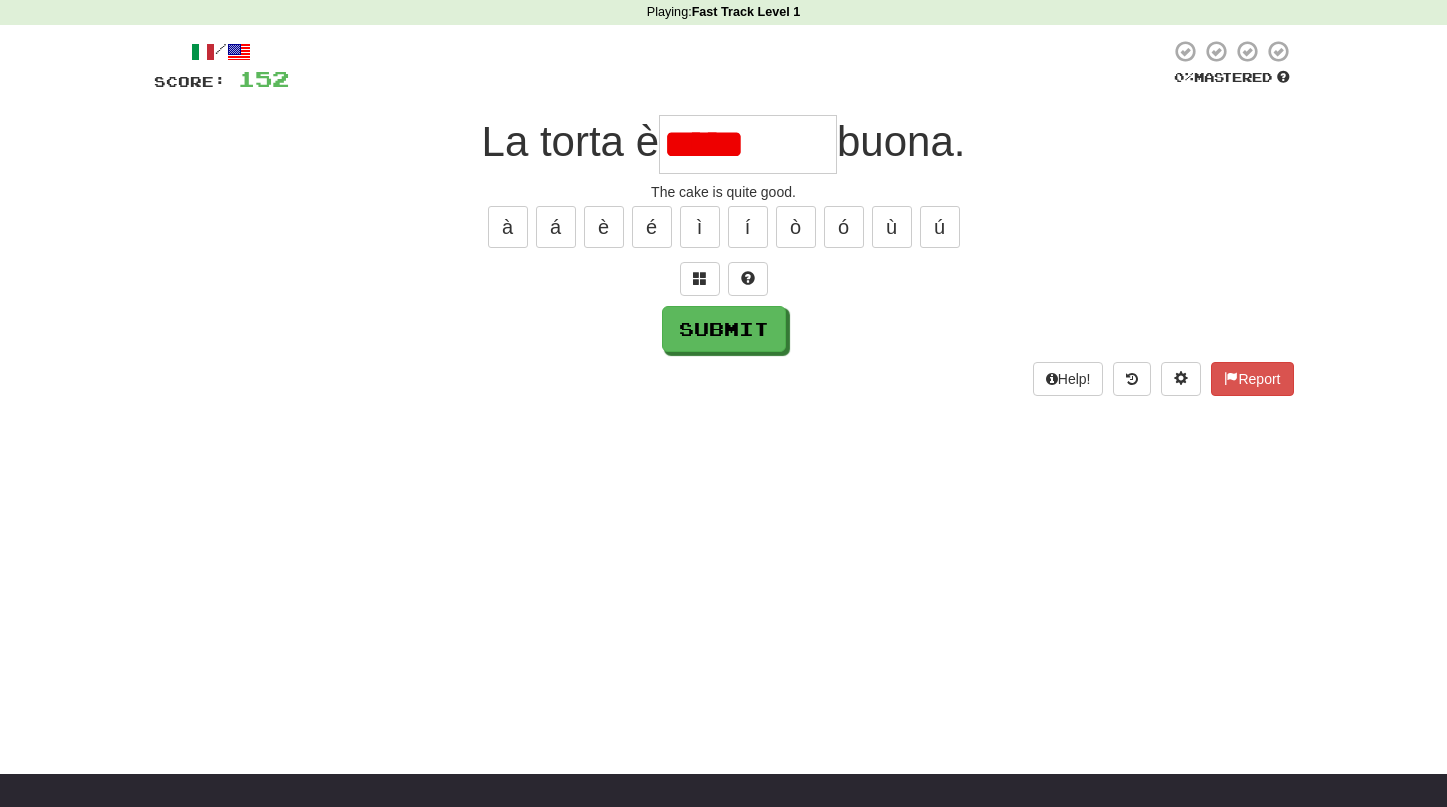 scroll, scrollTop: 83, scrollLeft: 0, axis: vertical 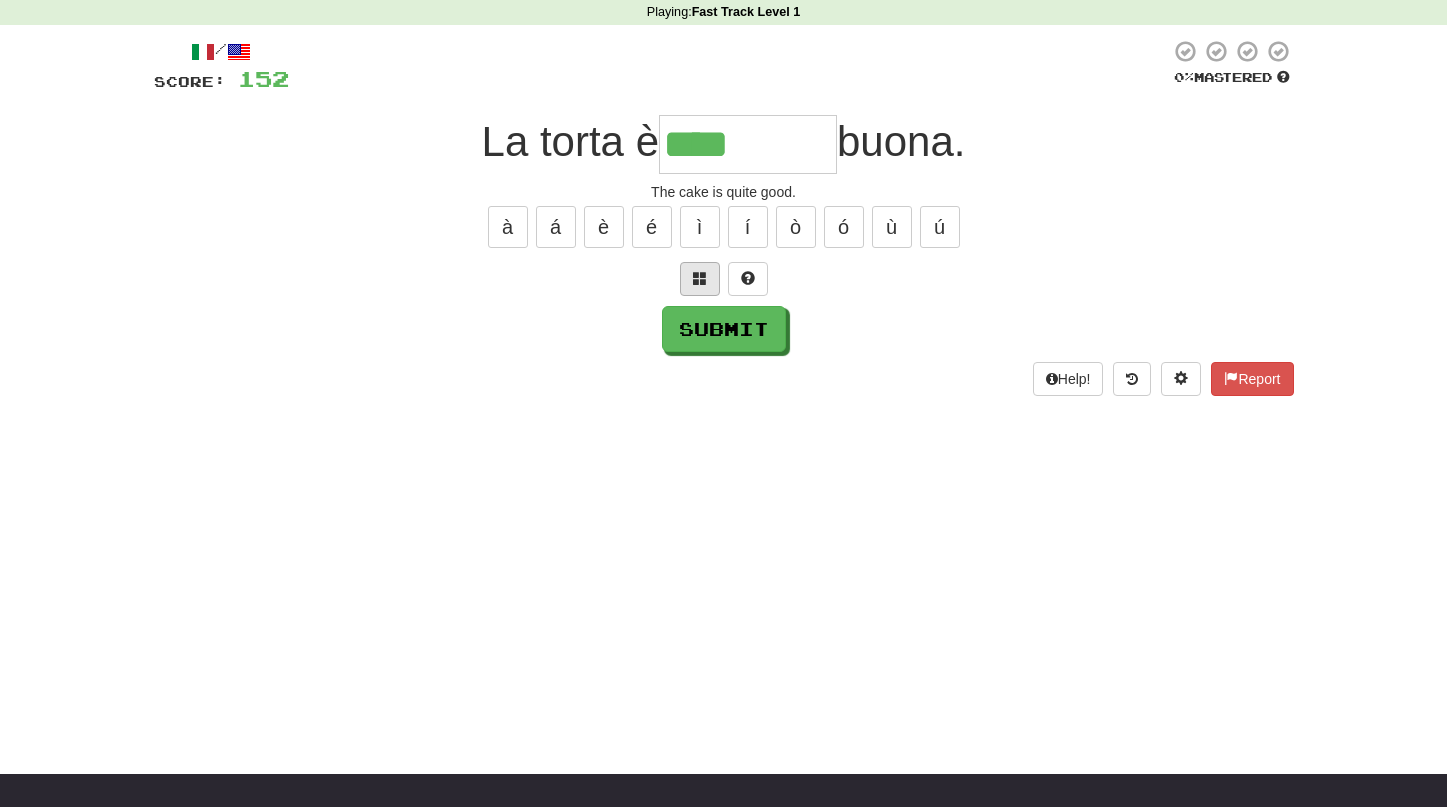 click at bounding box center [700, 278] 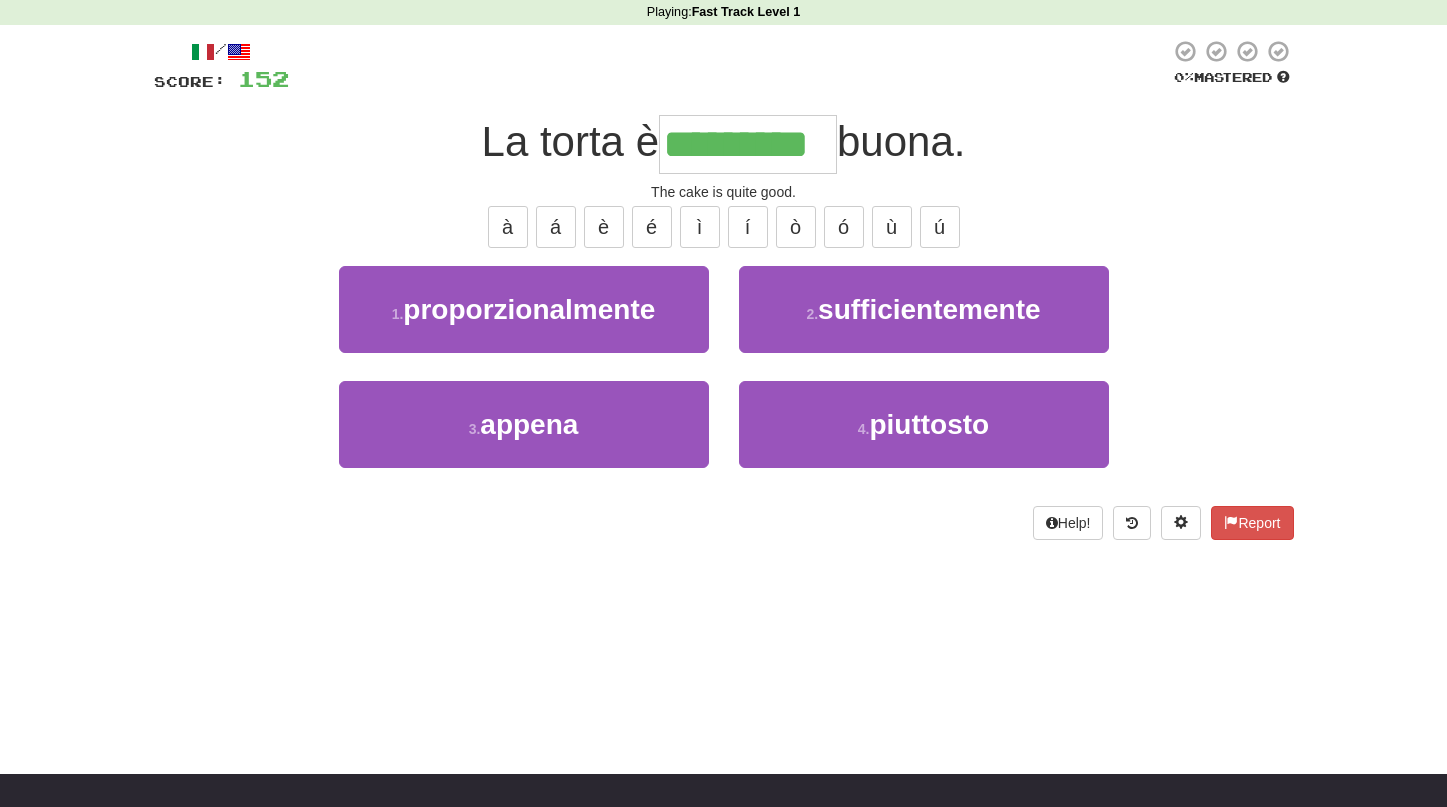 type on "*********" 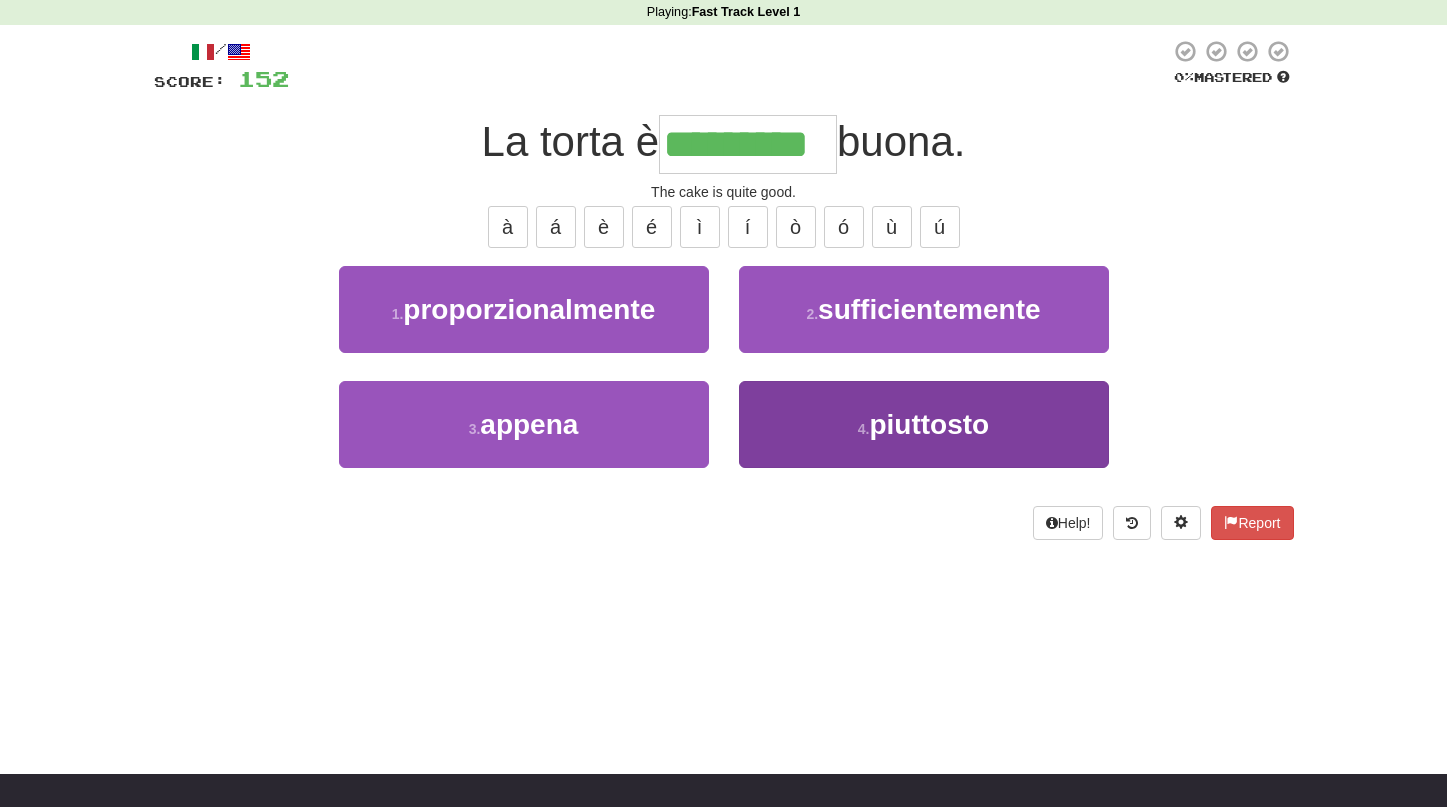 click on "piuttosto" at bounding box center [929, 424] 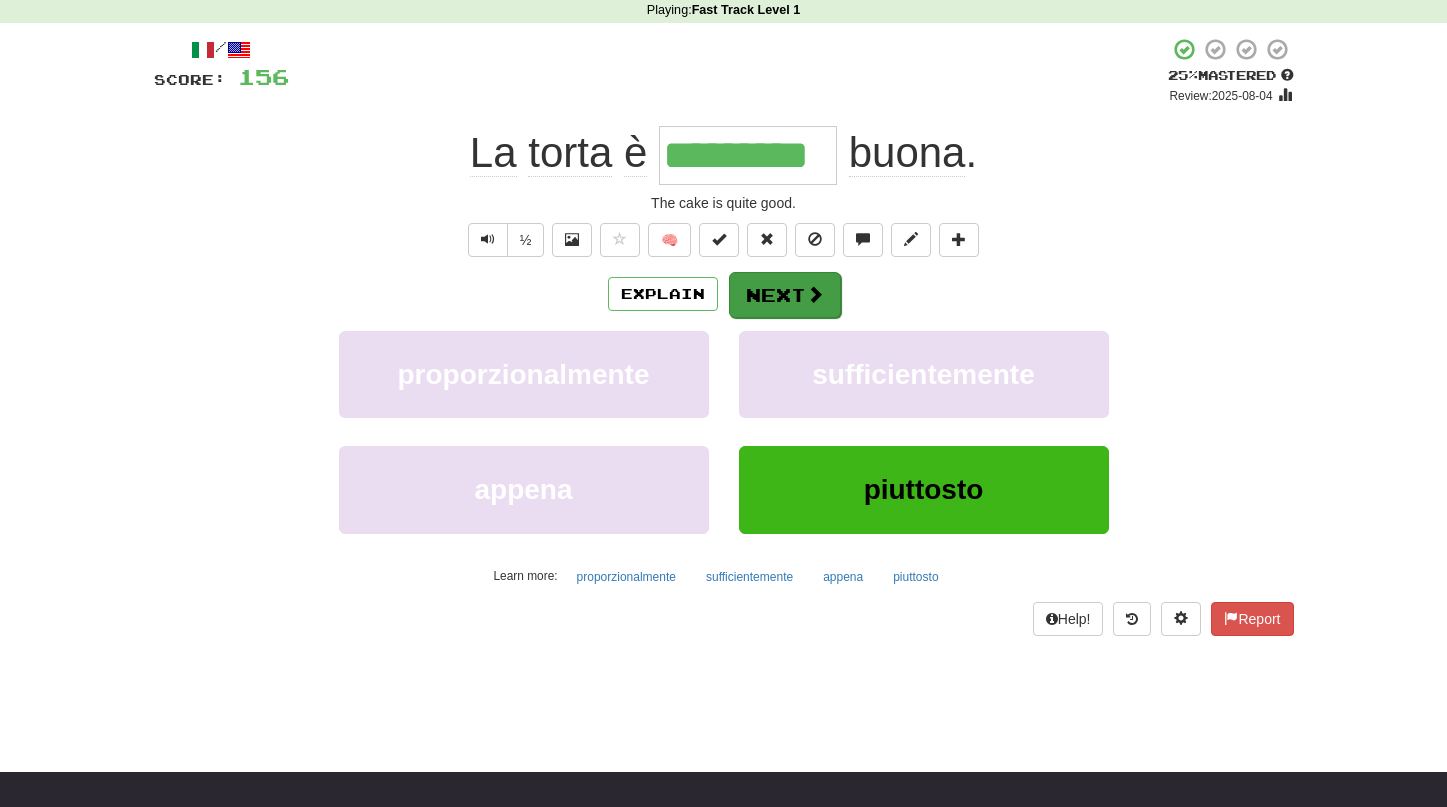 scroll, scrollTop: 85, scrollLeft: 0, axis: vertical 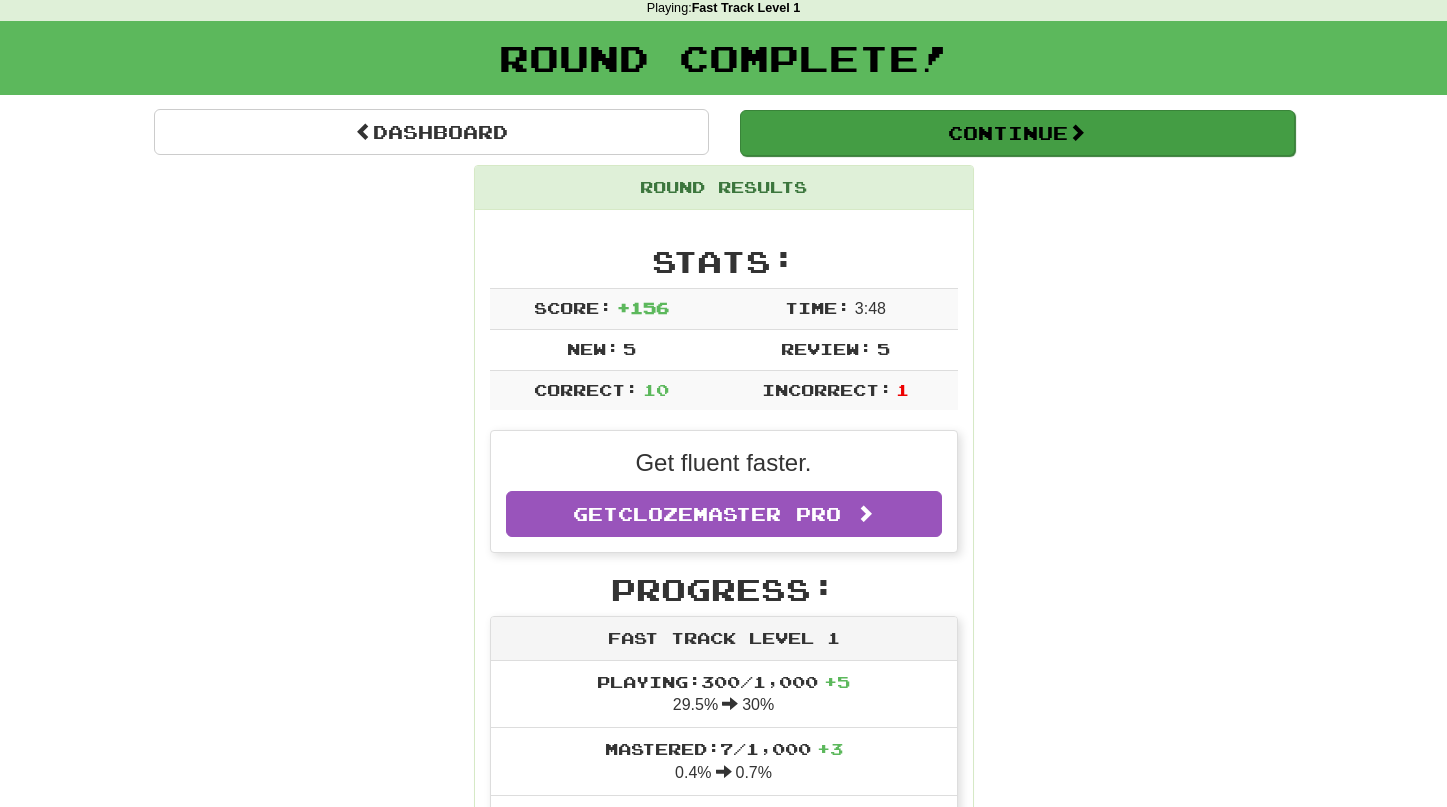 click on "Continue" at bounding box center (1017, 133) 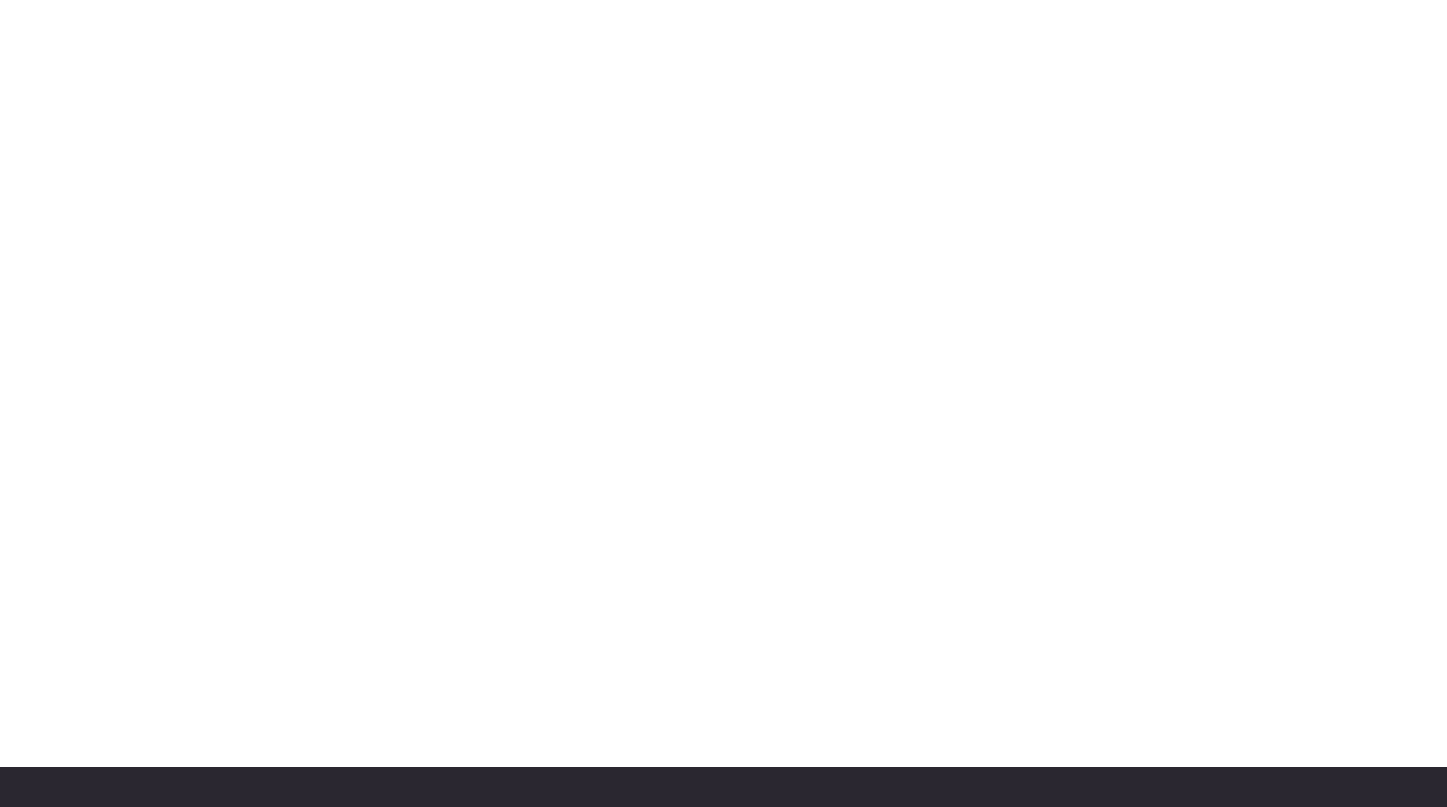scroll, scrollTop: 95, scrollLeft: 0, axis: vertical 